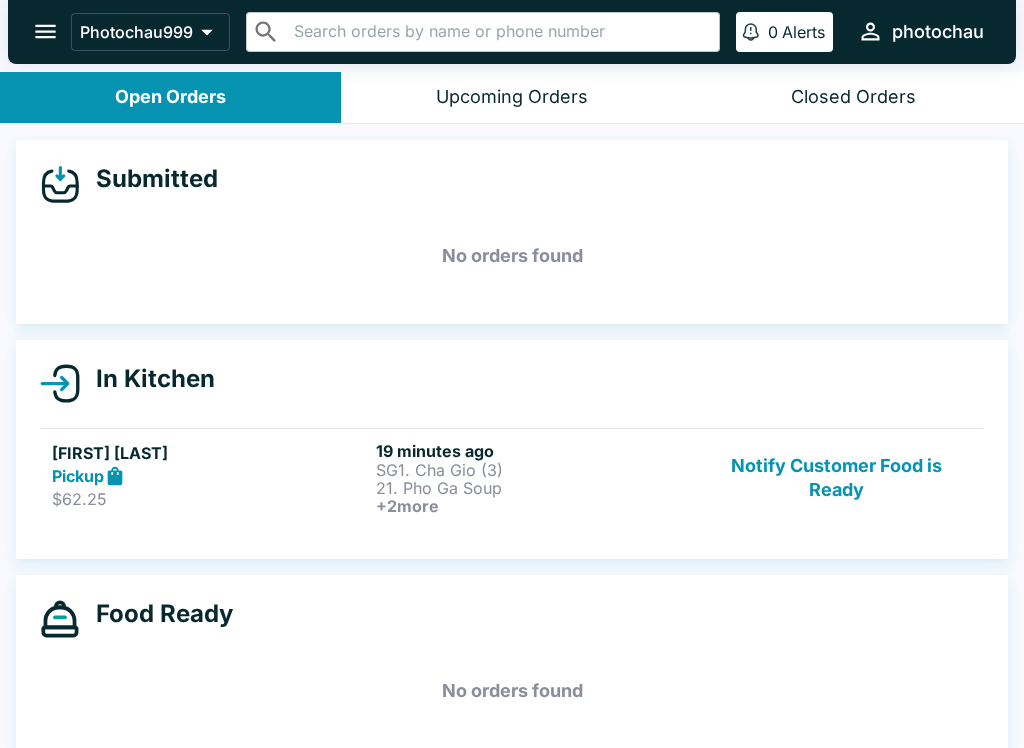 scroll, scrollTop: 0, scrollLeft: 0, axis: both 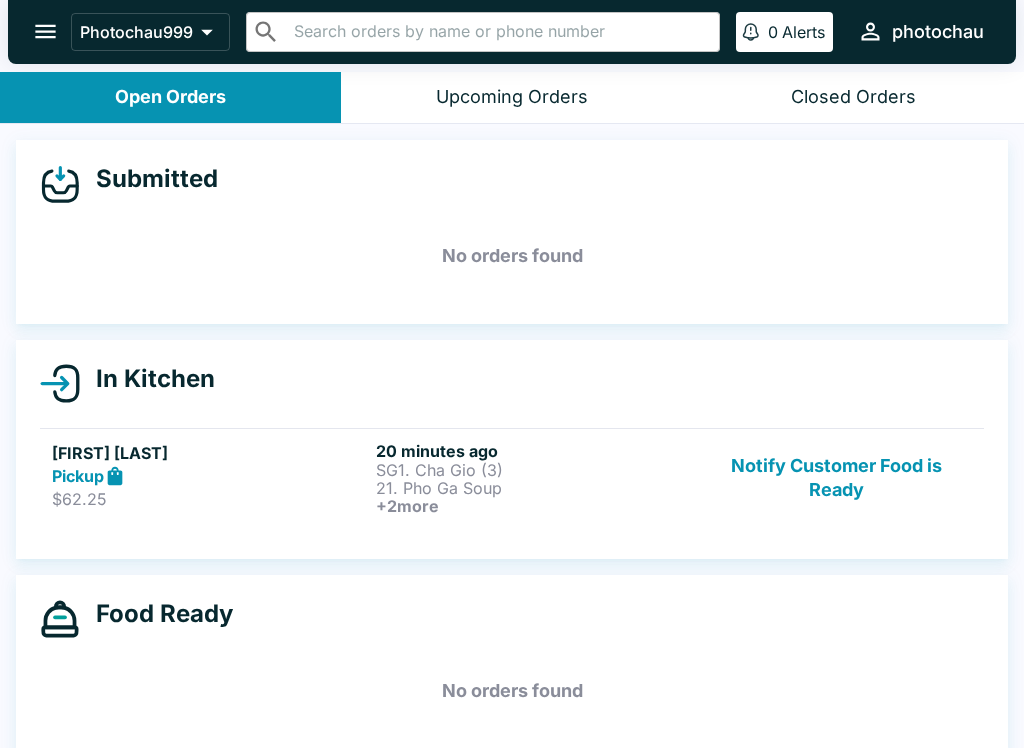 click on "Notify Customer Food is Ready" at bounding box center [836, 478] 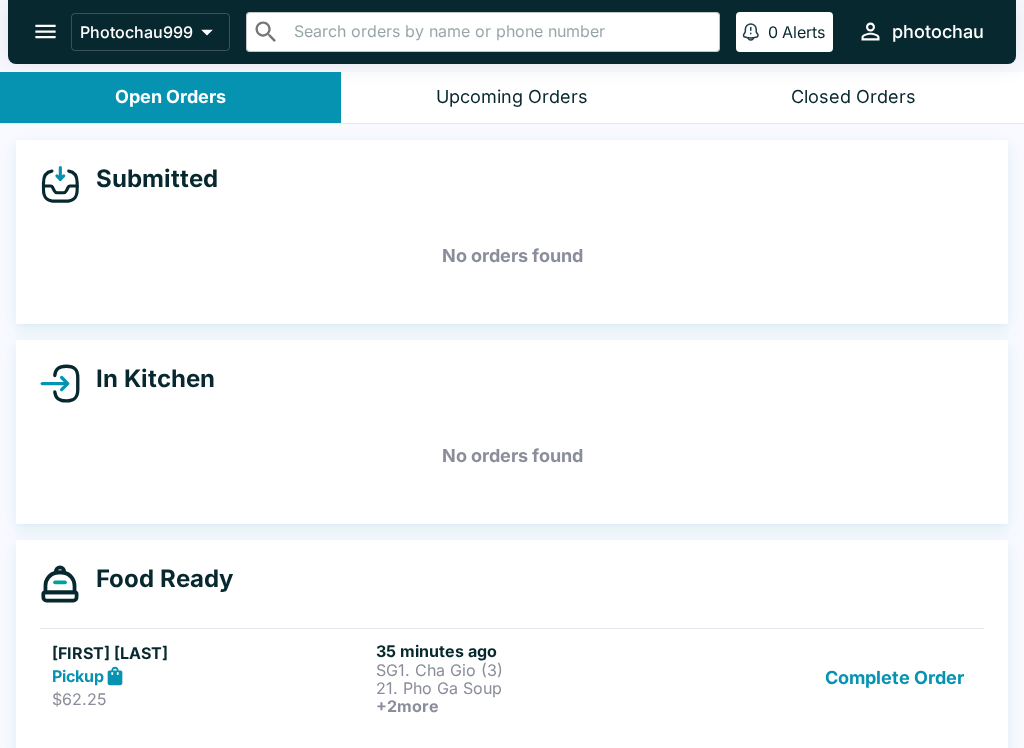 click on "Complete Order" at bounding box center [894, 678] 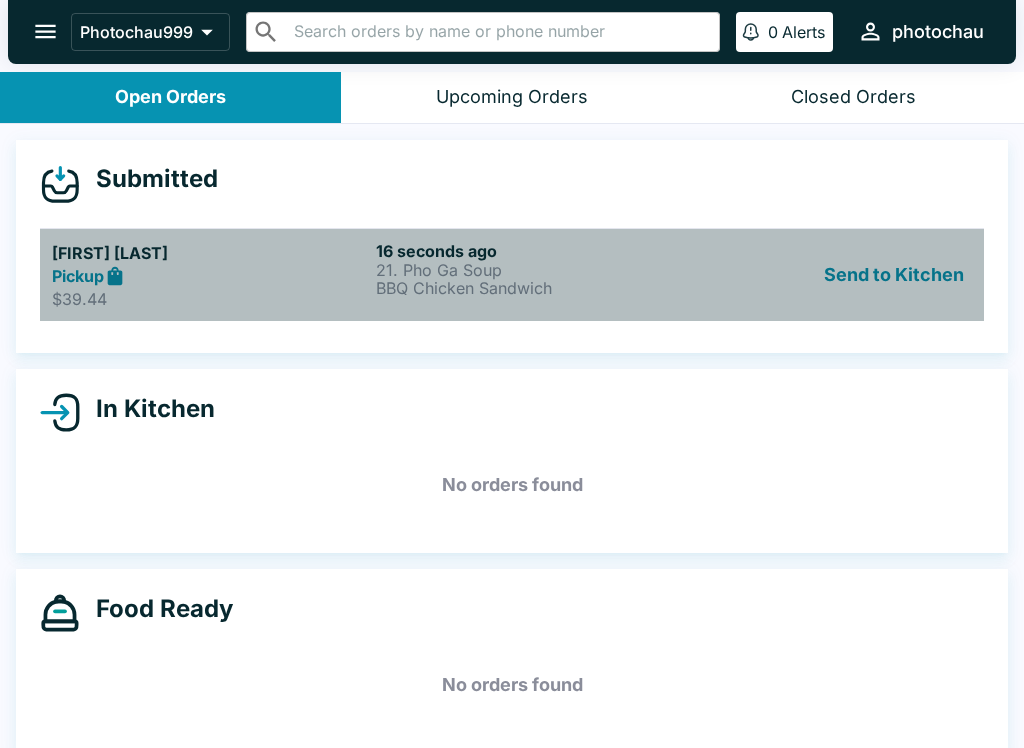 click on "Send to Kitchen" at bounding box center [836, 275] 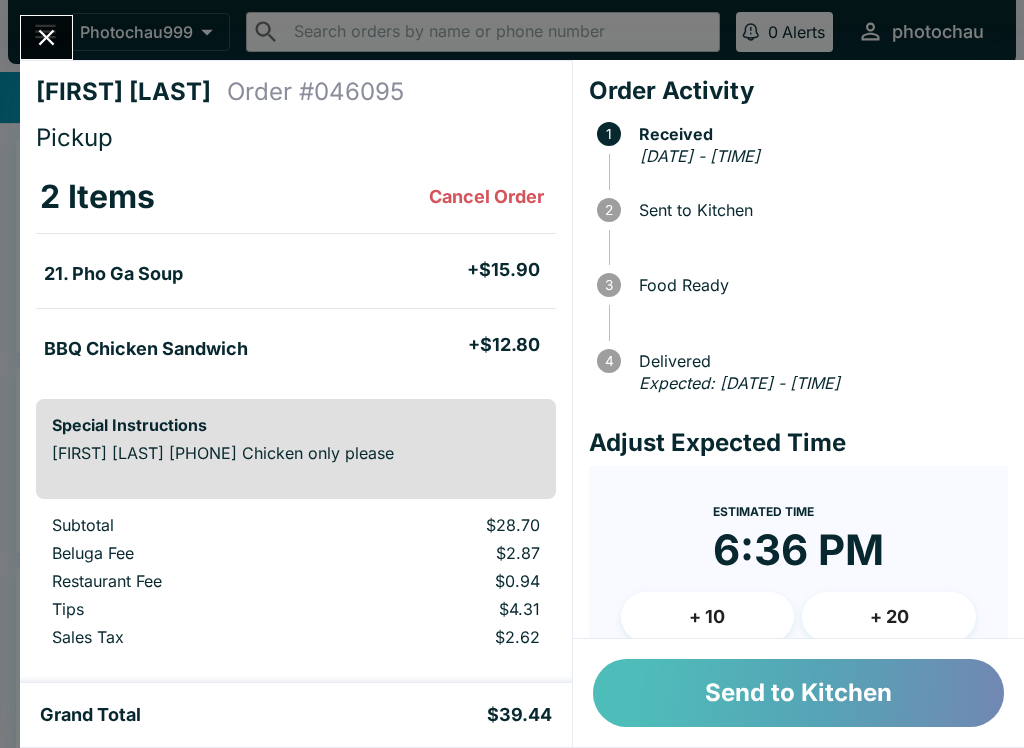 click on "Send to Kitchen" at bounding box center (798, 693) 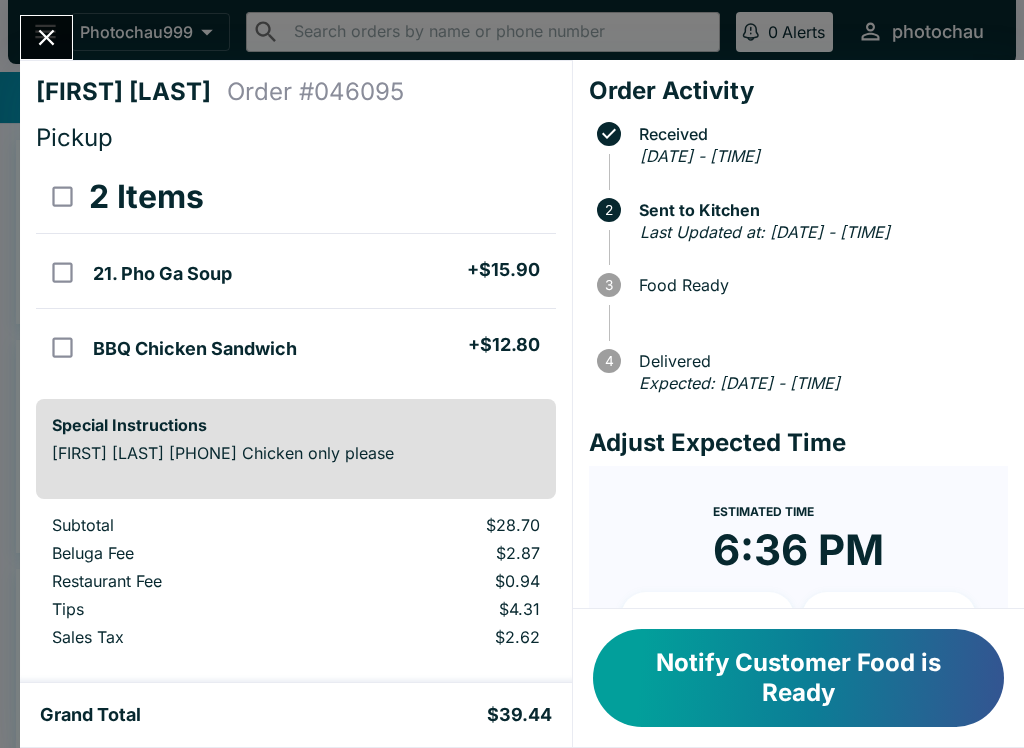 click at bounding box center [46, 37] 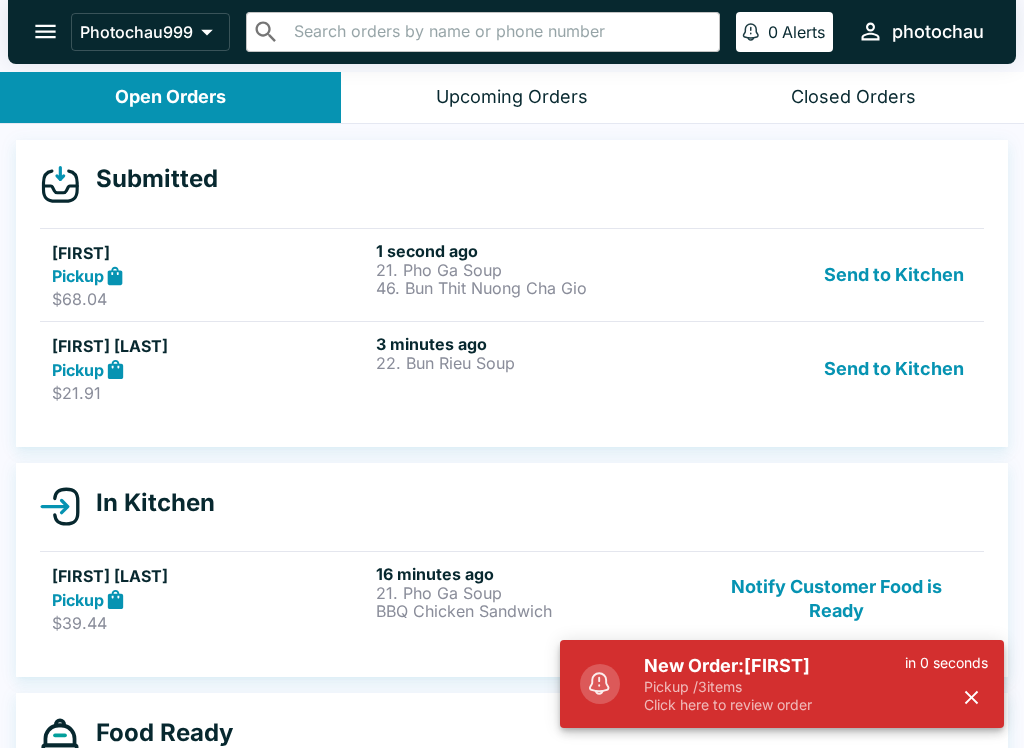 scroll, scrollTop: 2, scrollLeft: 0, axis: vertical 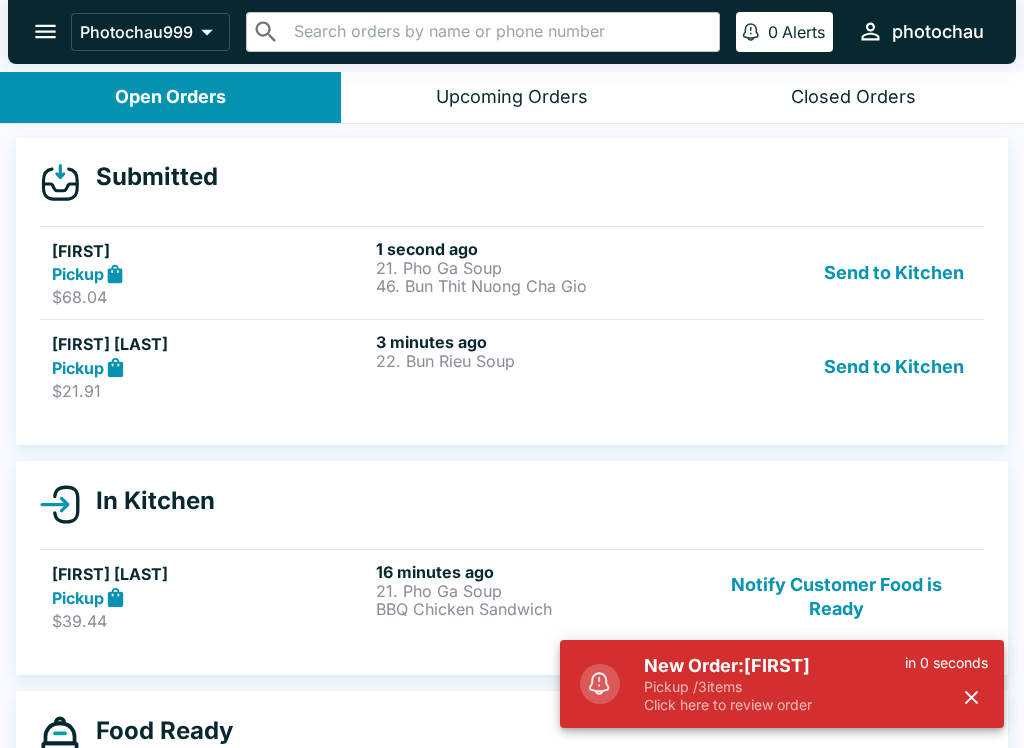 click on "Send to Kitchen" at bounding box center (894, 273) 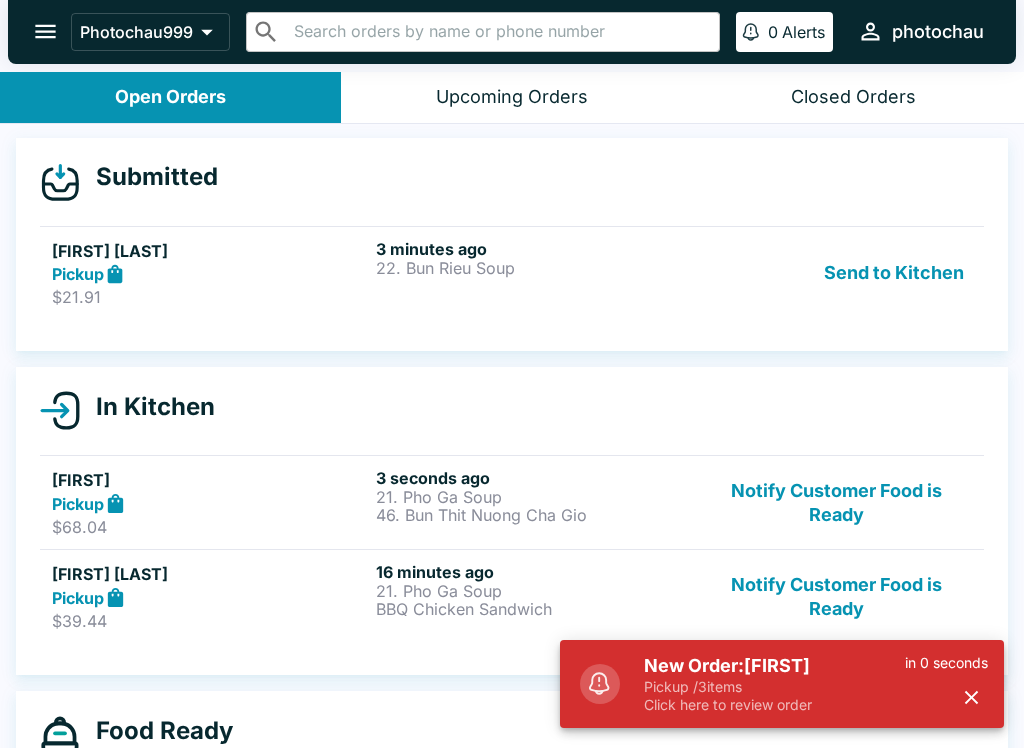 click on "Send to Kitchen" at bounding box center (894, 273) 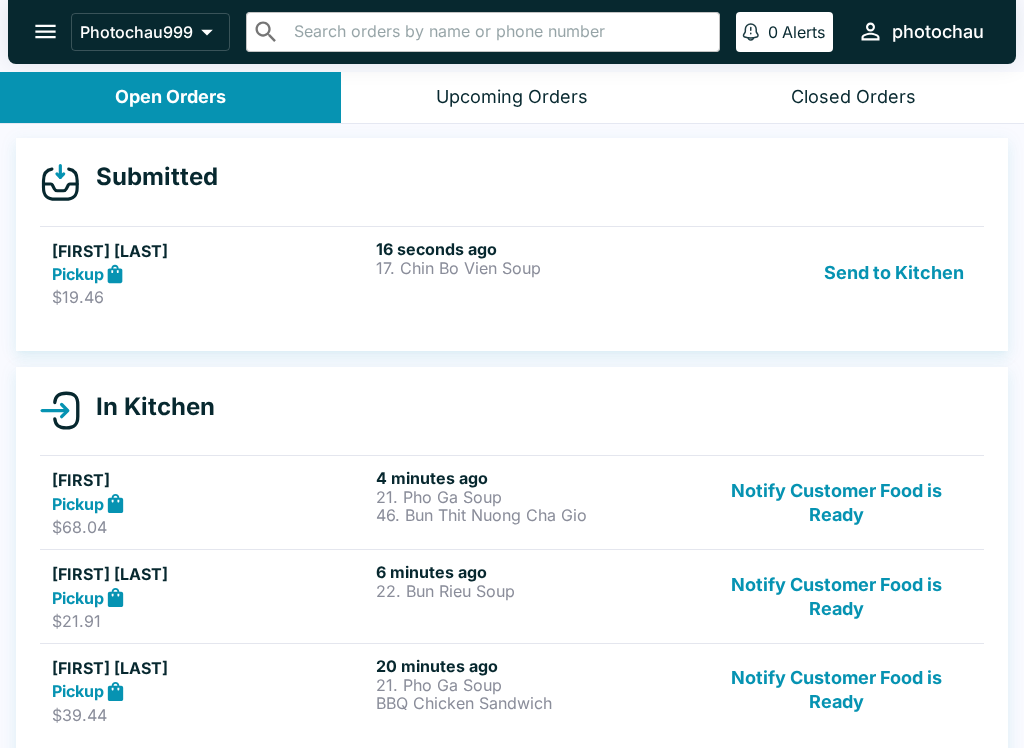 click on "Send to Kitchen" at bounding box center [894, 273] 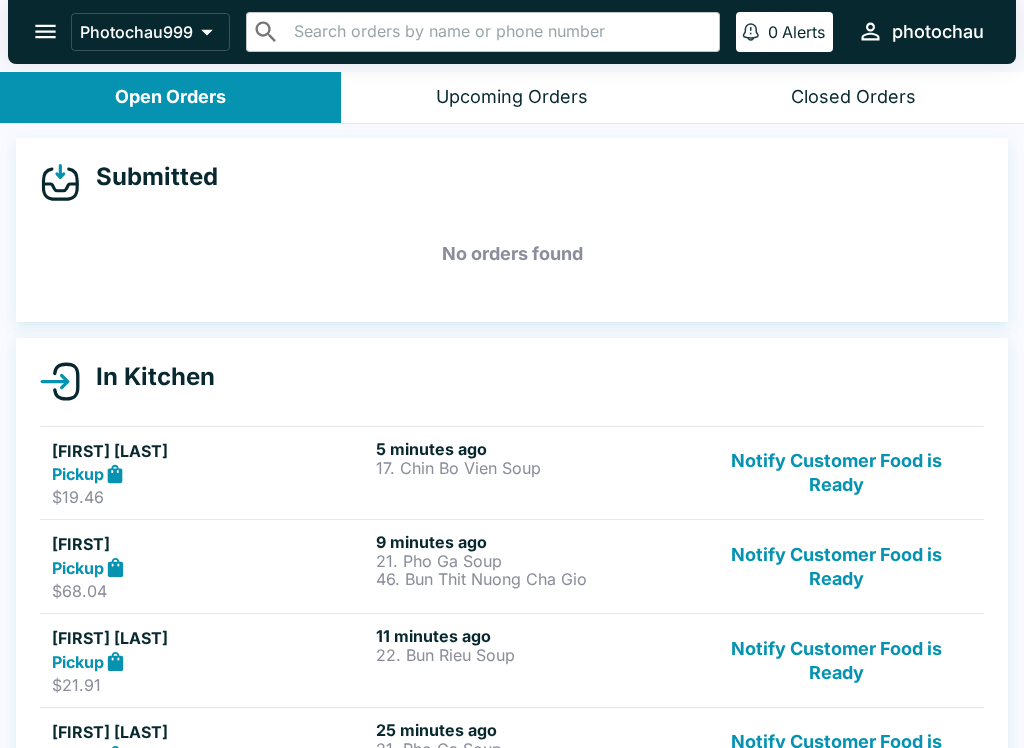 click on "Notify Customer Food is Ready" at bounding box center [836, 473] 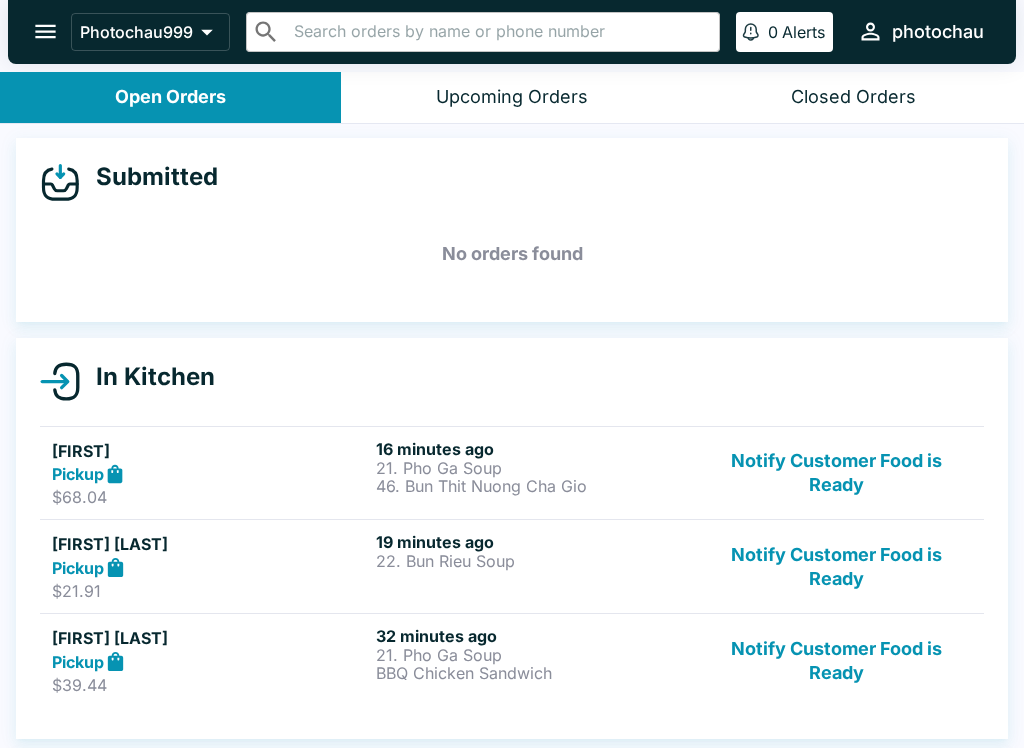 click on "Notify Customer Food is Ready" at bounding box center [836, 566] 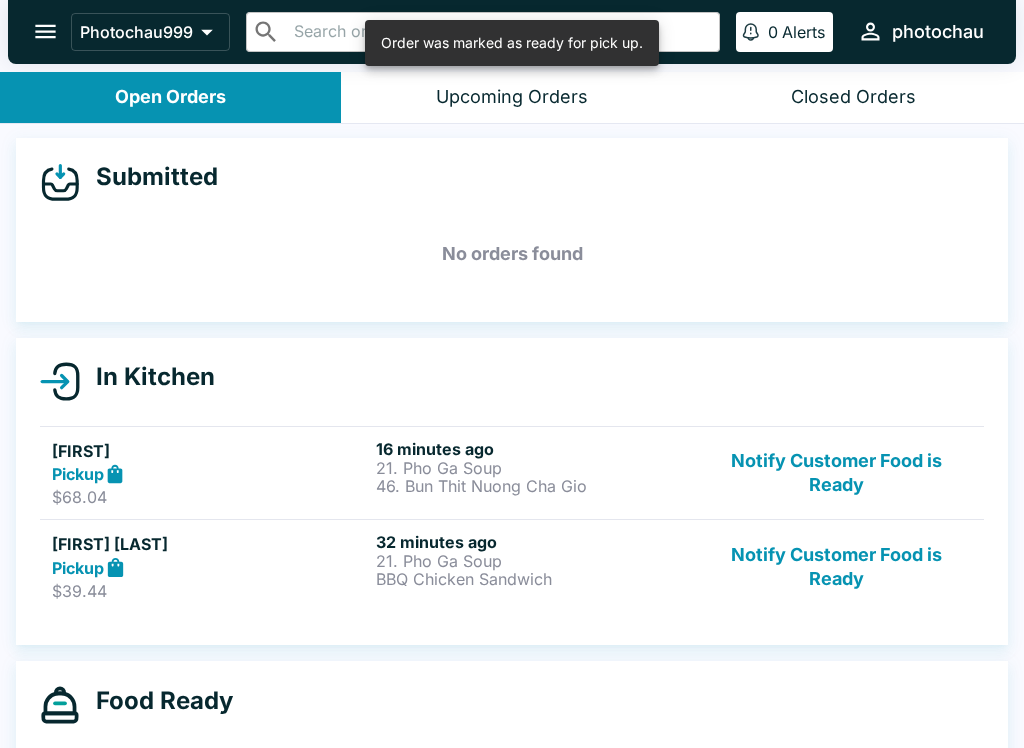 click on "Notify Customer Food is Ready" at bounding box center [836, 473] 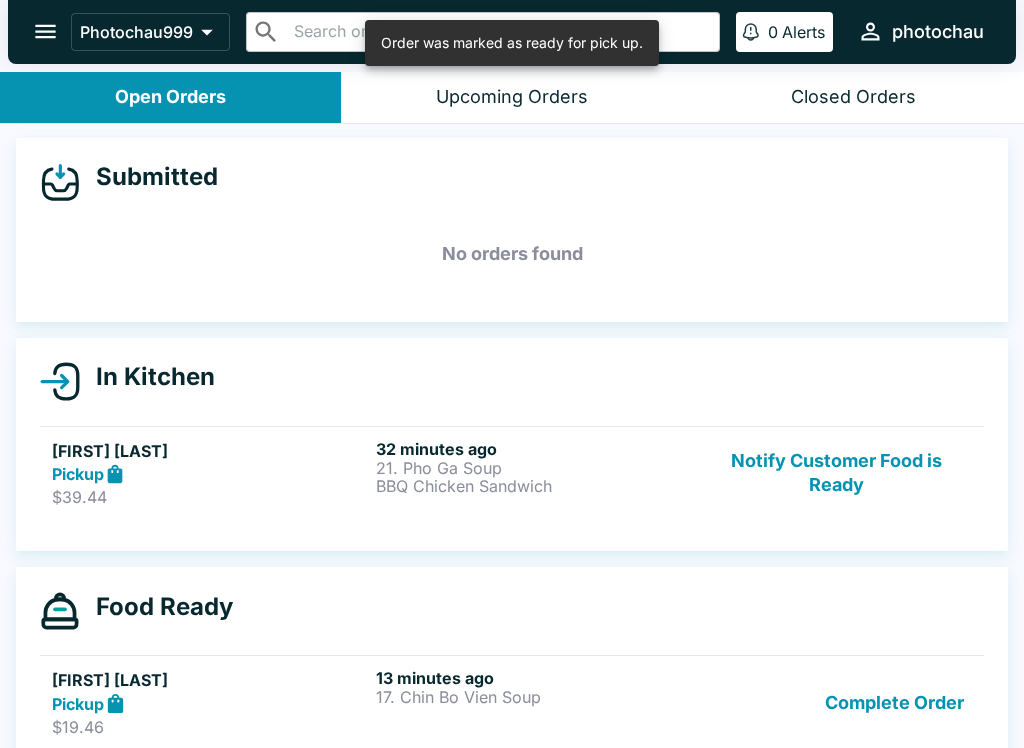 click on "Notify Customer Food is Ready" at bounding box center (836, 473) 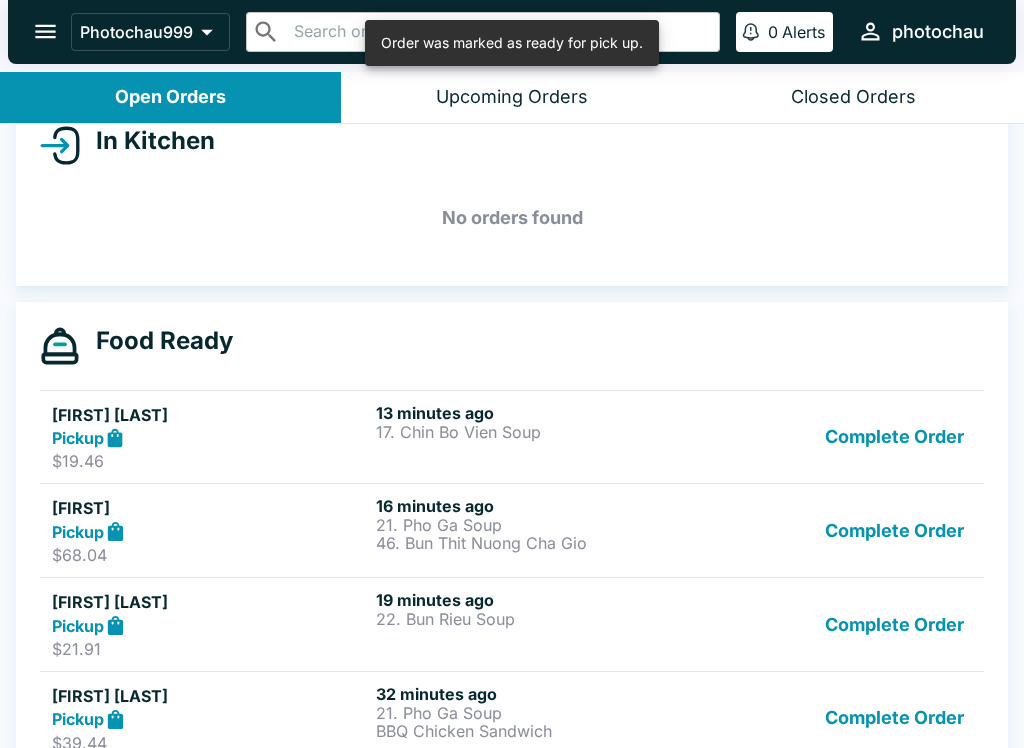 click on "Complete Order" at bounding box center (894, 530) 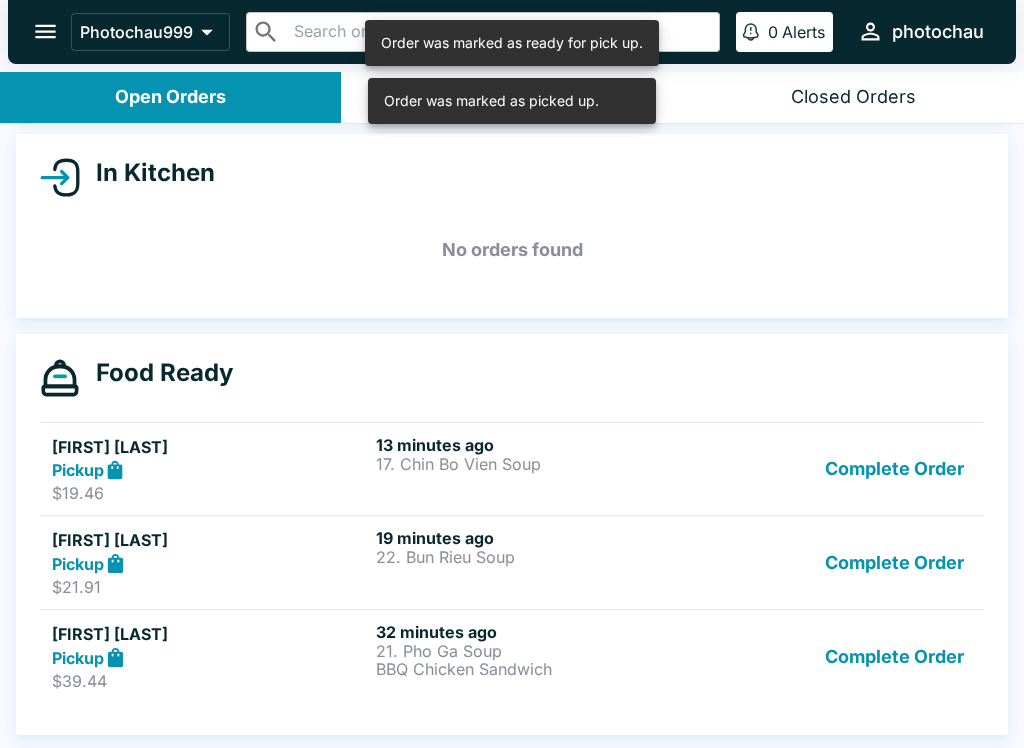 scroll, scrollTop: 206, scrollLeft: 0, axis: vertical 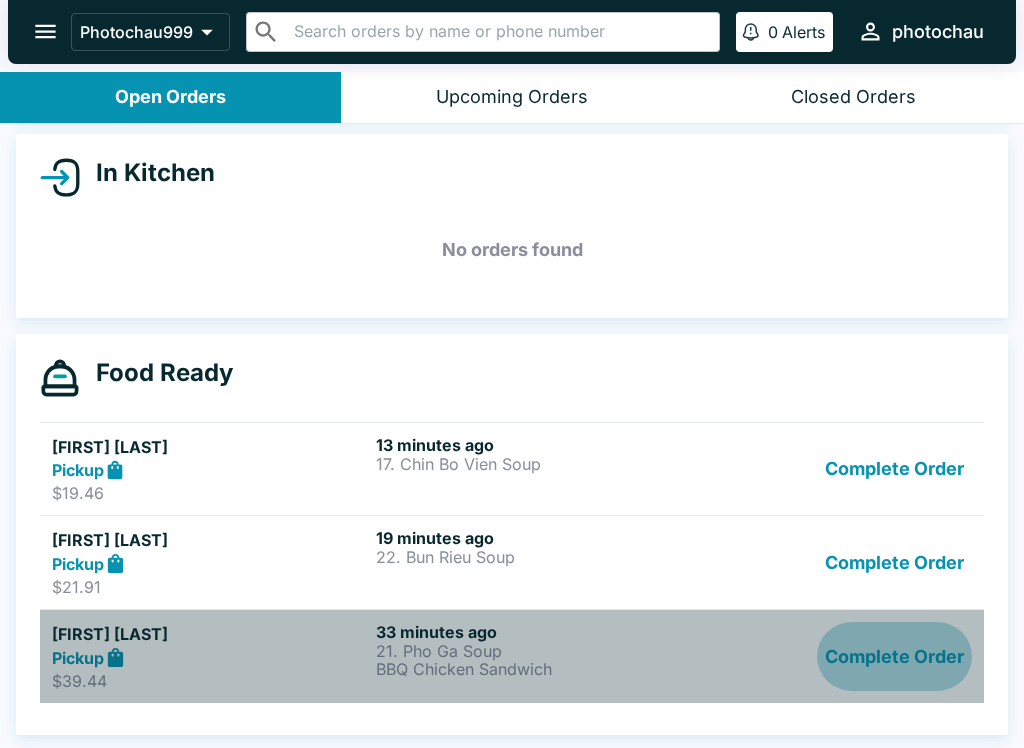 click on "Complete Order" at bounding box center (894, 656) 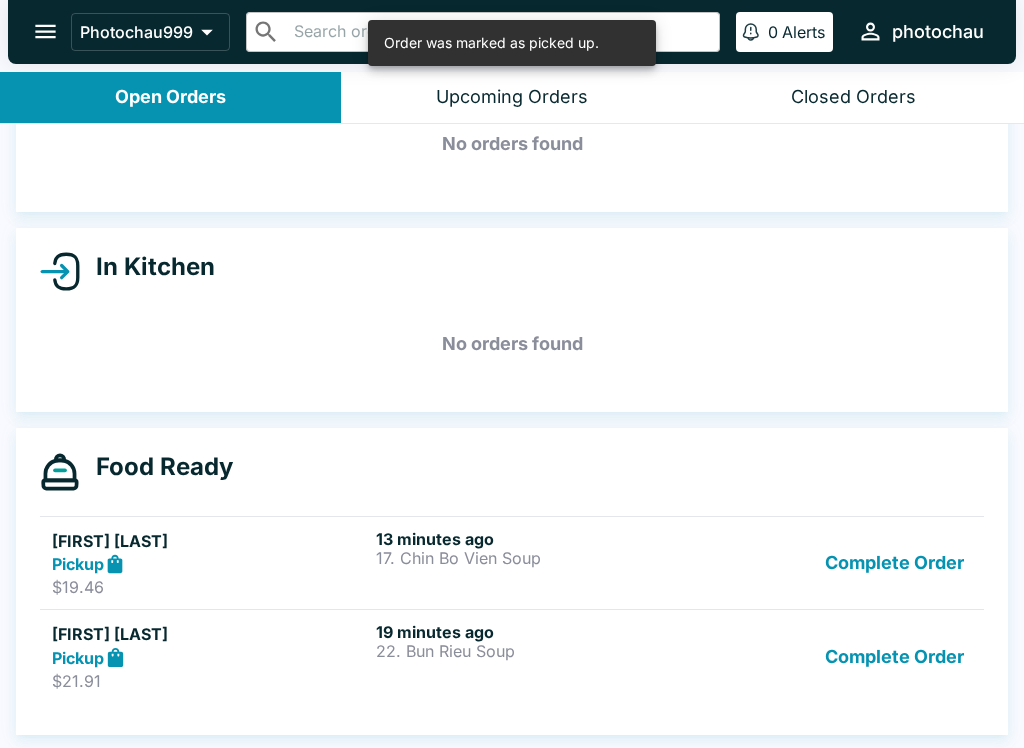 scroll, scrollTop: 112, scrollLeft: 0, axis: vertical 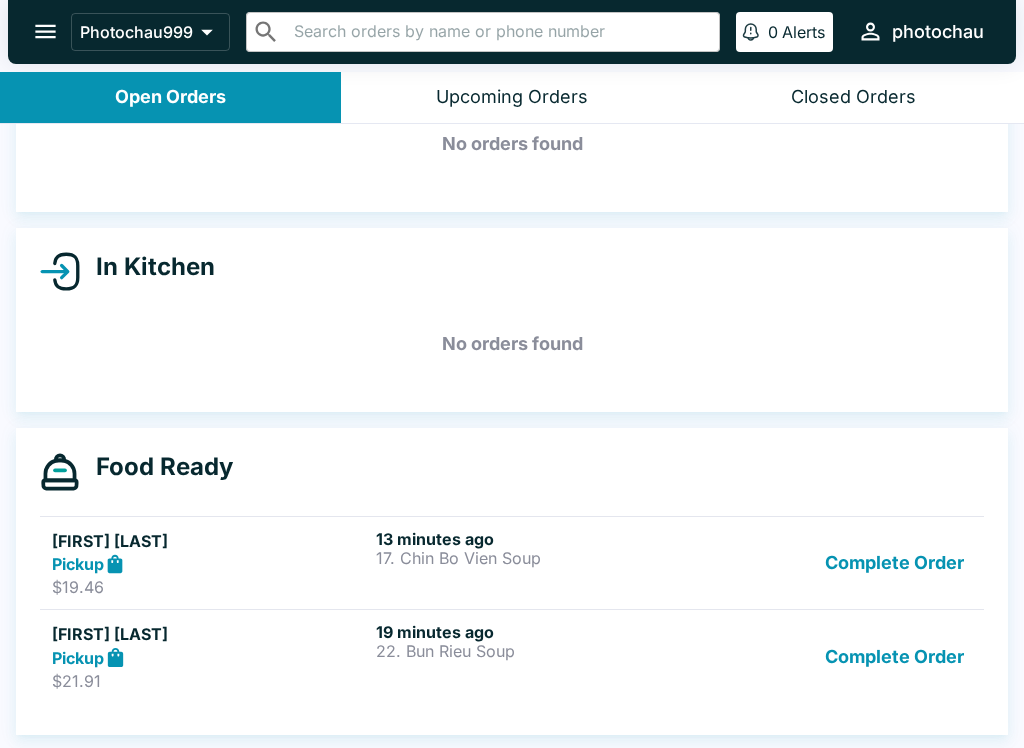 click on "Complete Order" at bounding box center [894, 656] 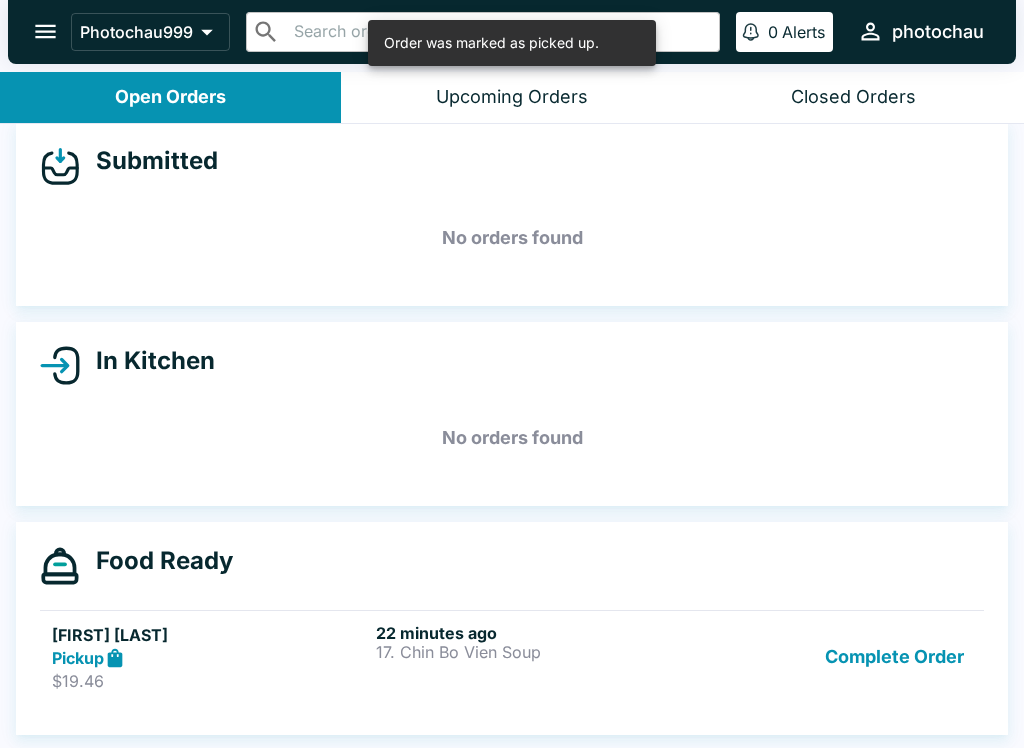 scroll, scrollTop: 18, scrollLeft: 0, axis: vertical 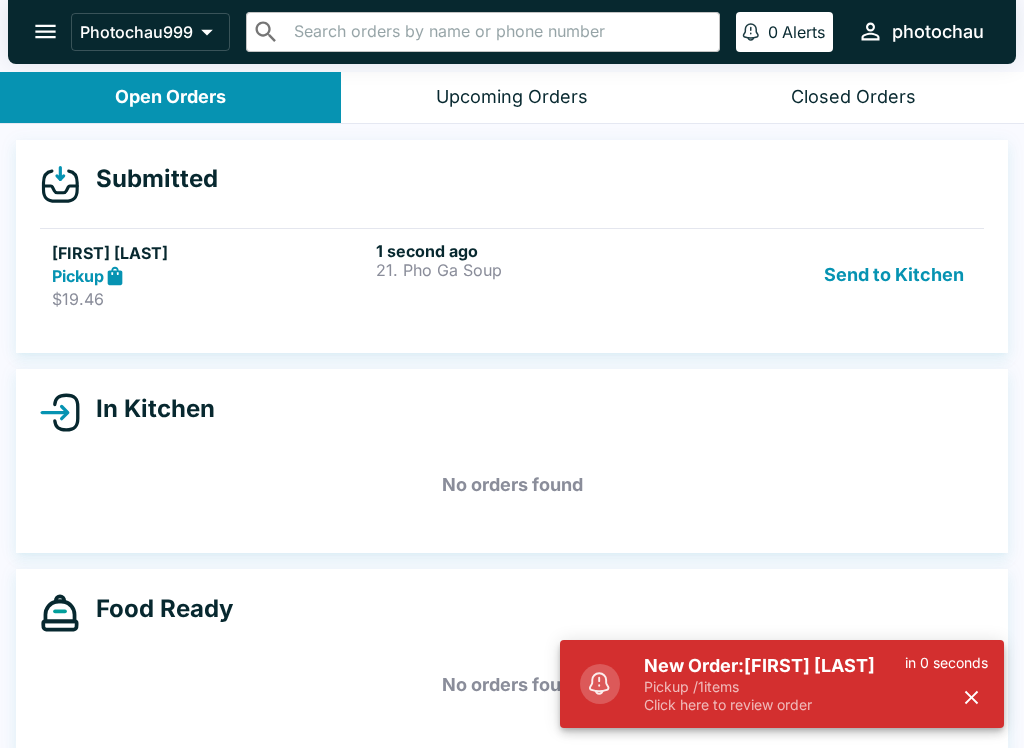 click on "Send to Kitchen" at bounding box center [894, 275] 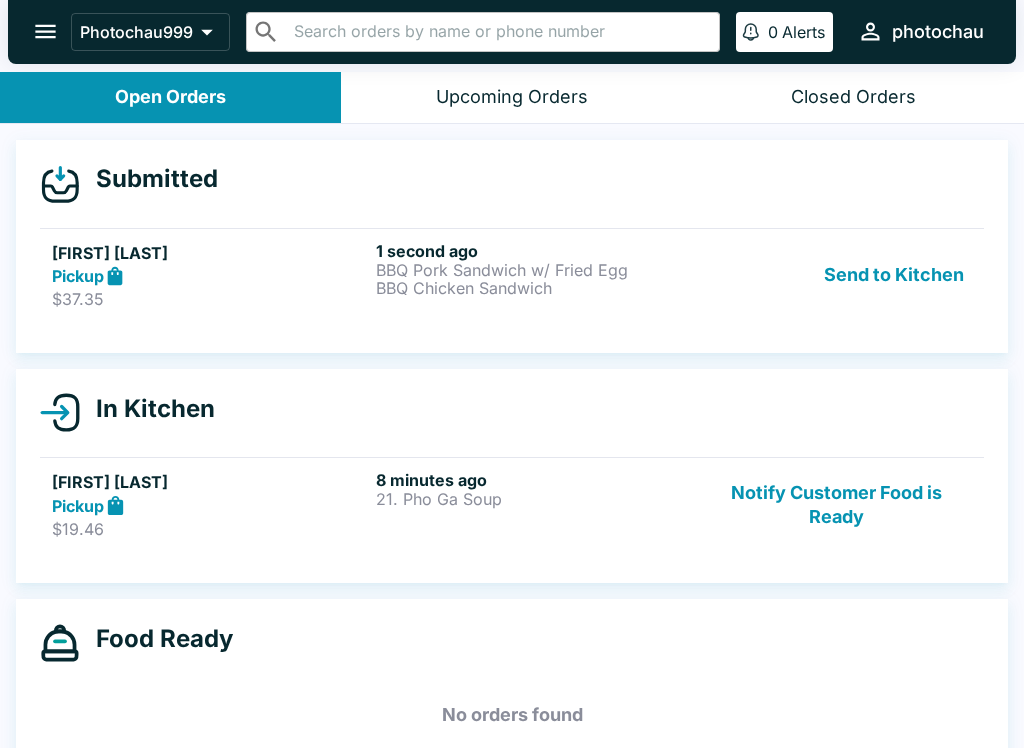 click on "Send to Kitchen" at bounding box center (894, 275) 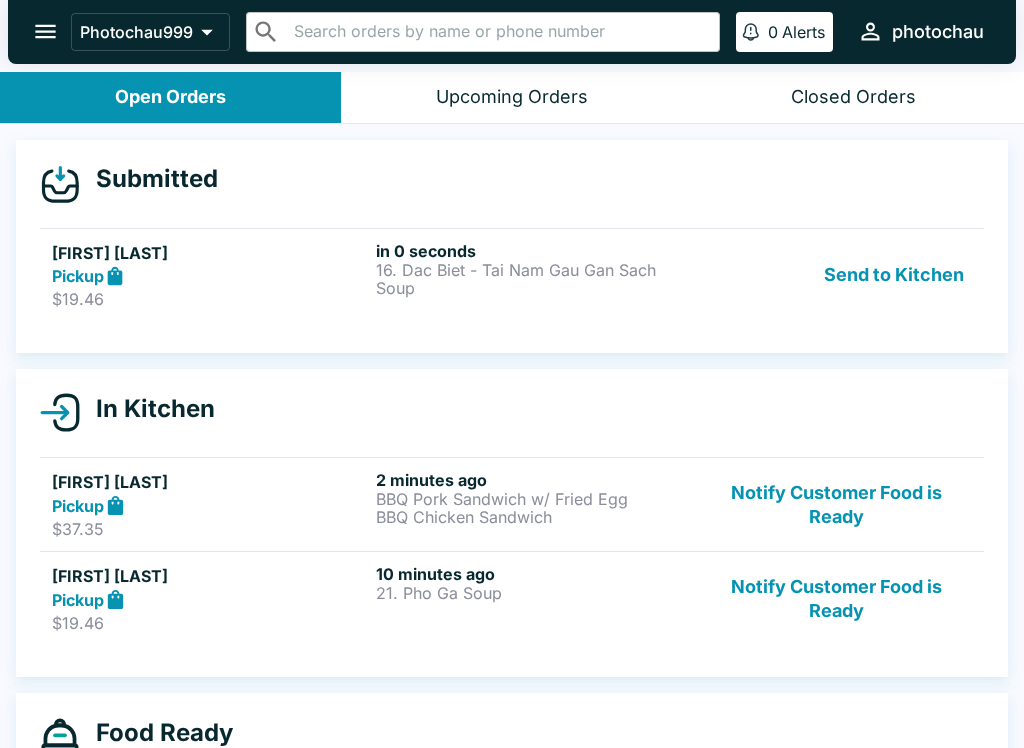 click on "Send to Kitchen" at bounding box center [894, 275] 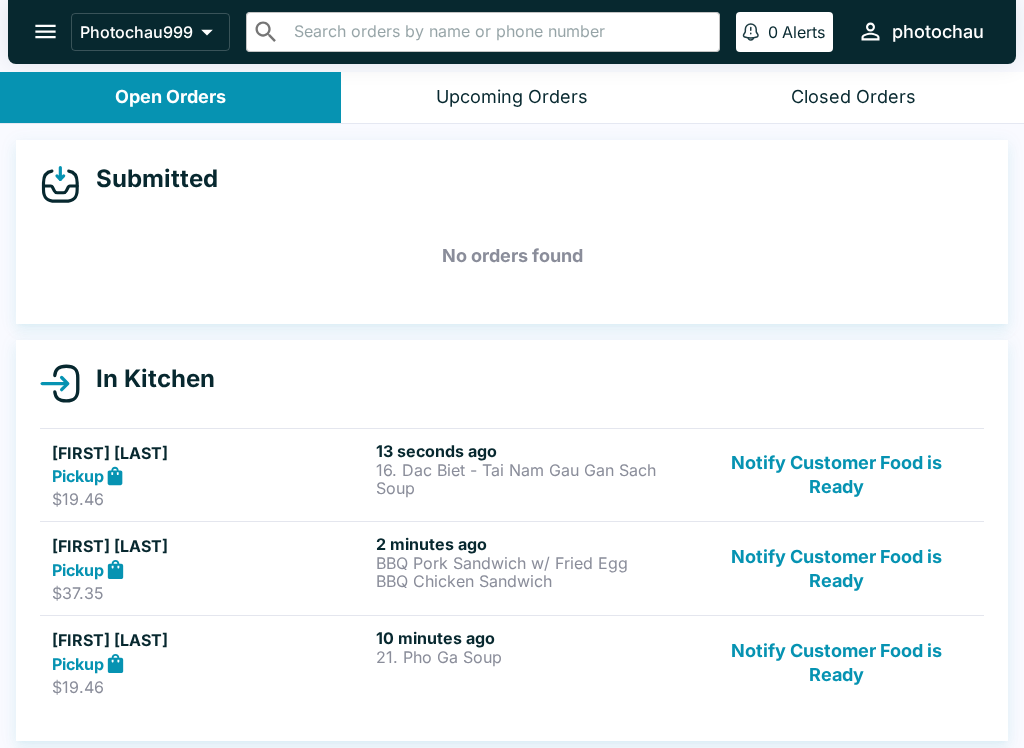 click on "13 seconds ago" at bounding box center (534, 451) 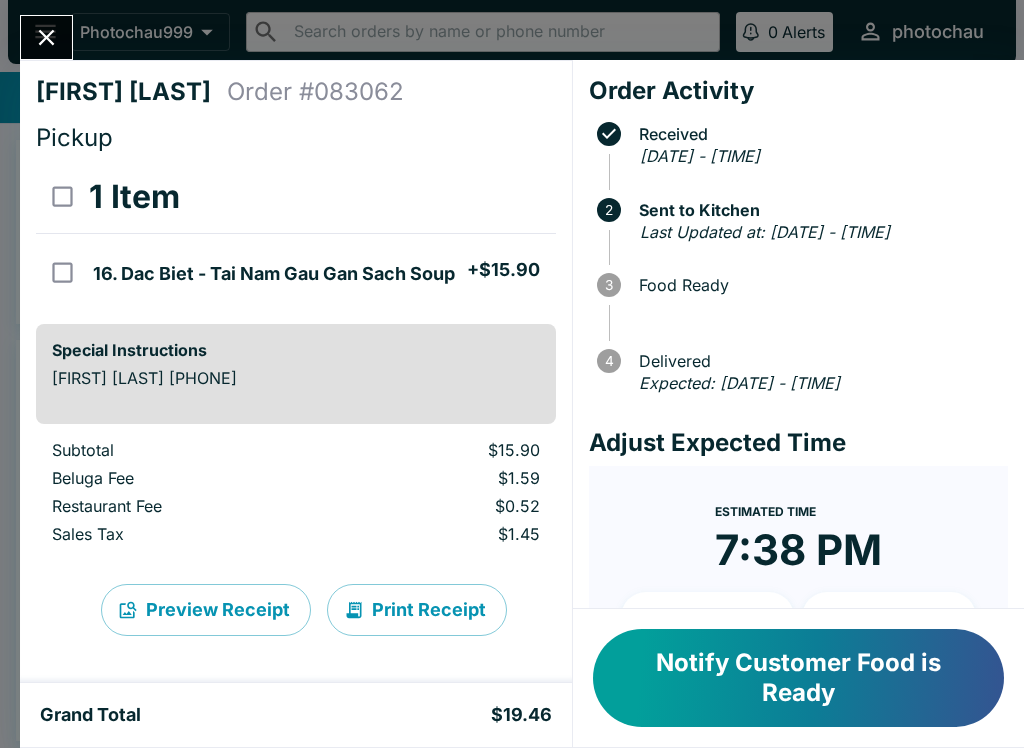 click 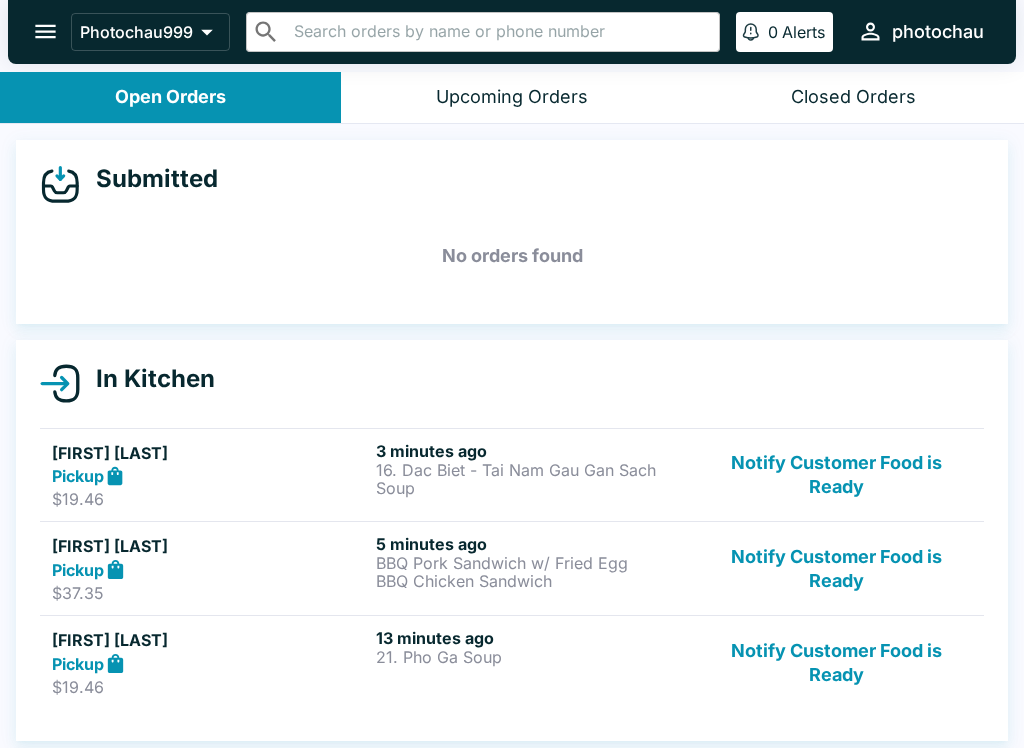 click on "Pickup" at bounding box center [210, 476] 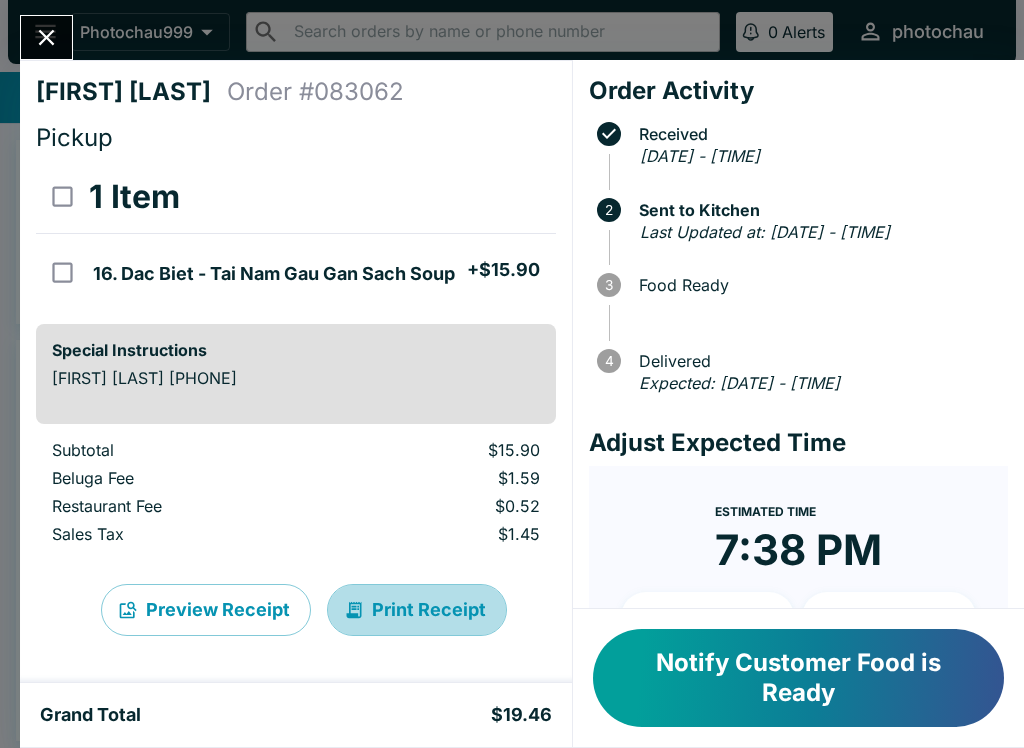 click on "Print Receipt" at bounding box center (417, 610) 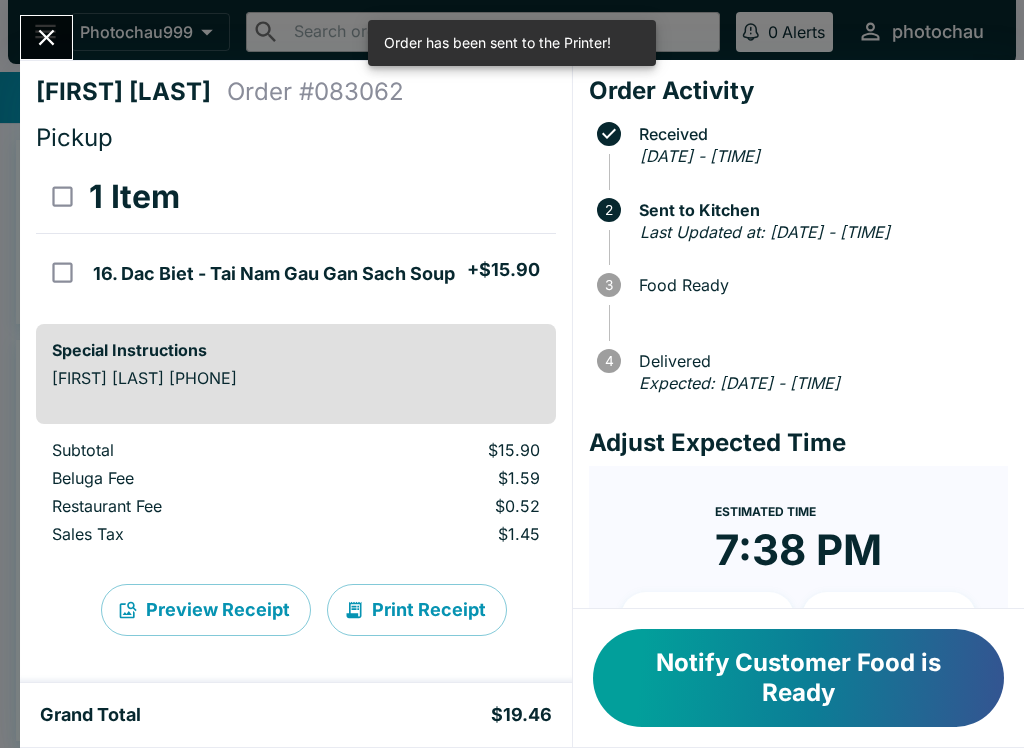 click at bounding box center (46, 37) 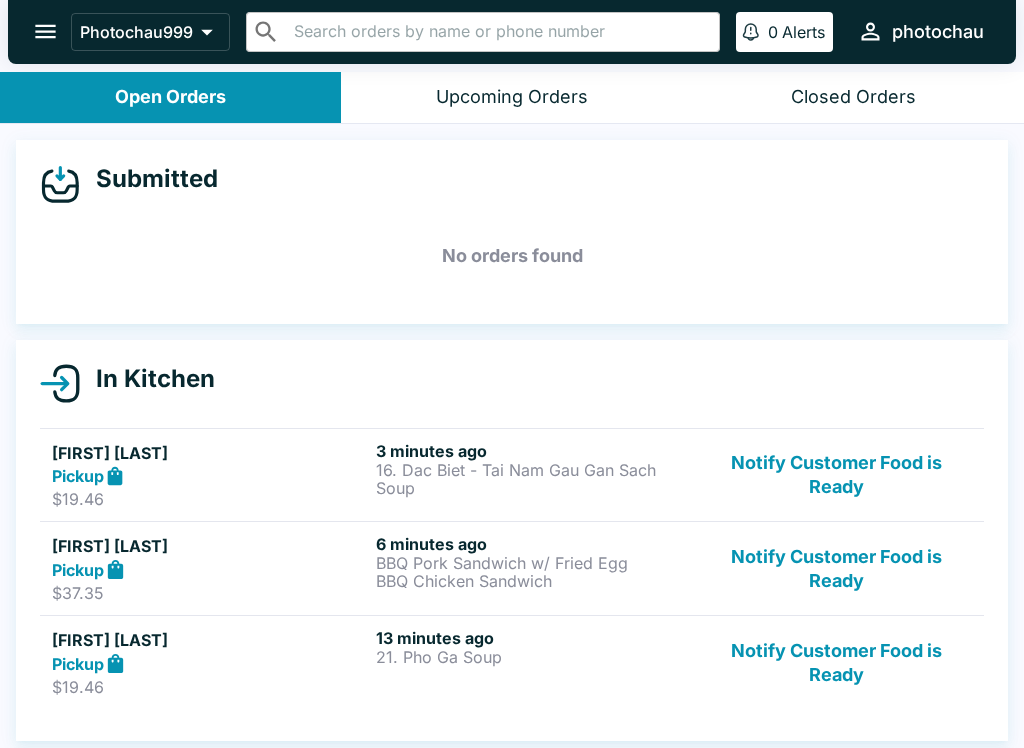 click at bounding box center (45, 31) 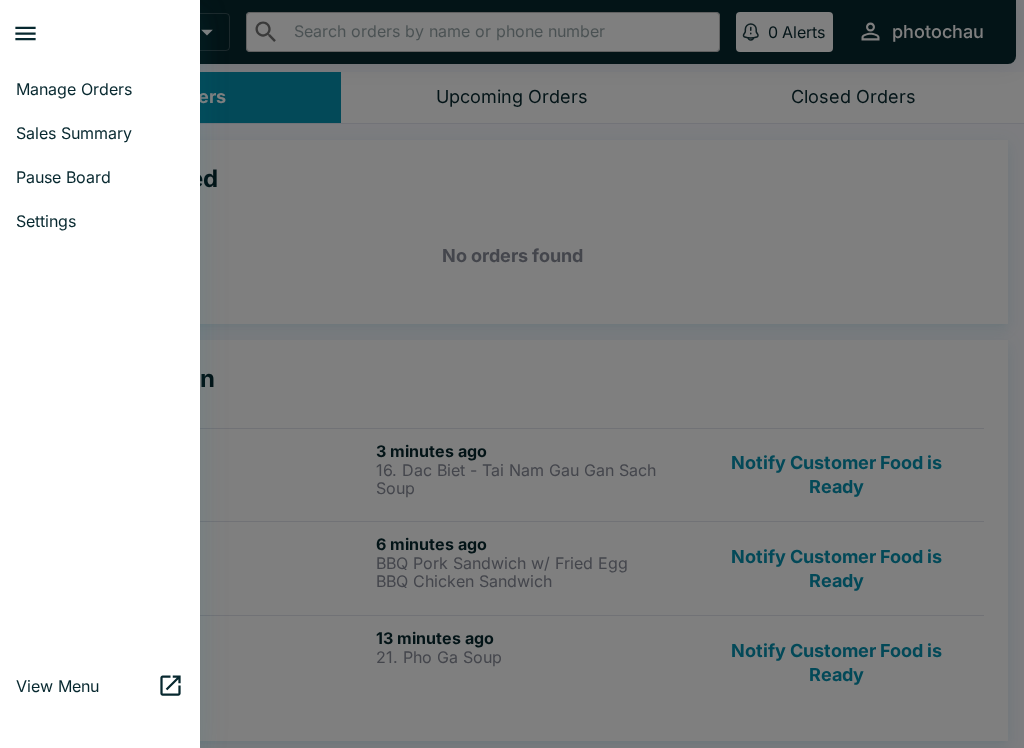 click on "Settings" at bounding box center [100, 221] 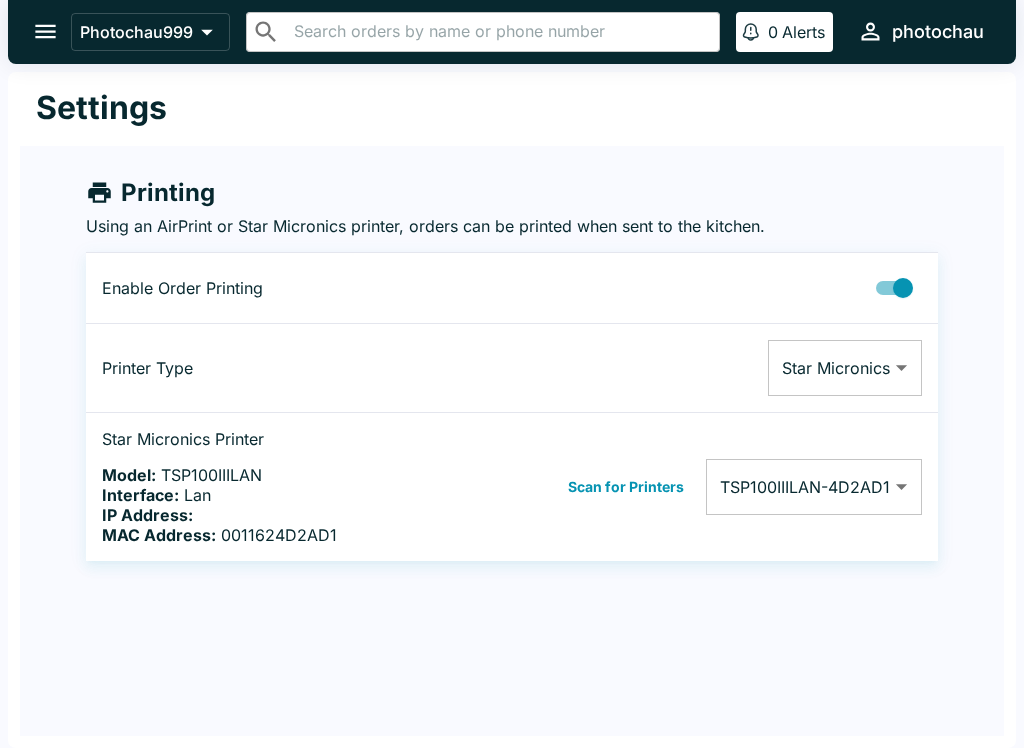 click at bounding box center (903, 288) 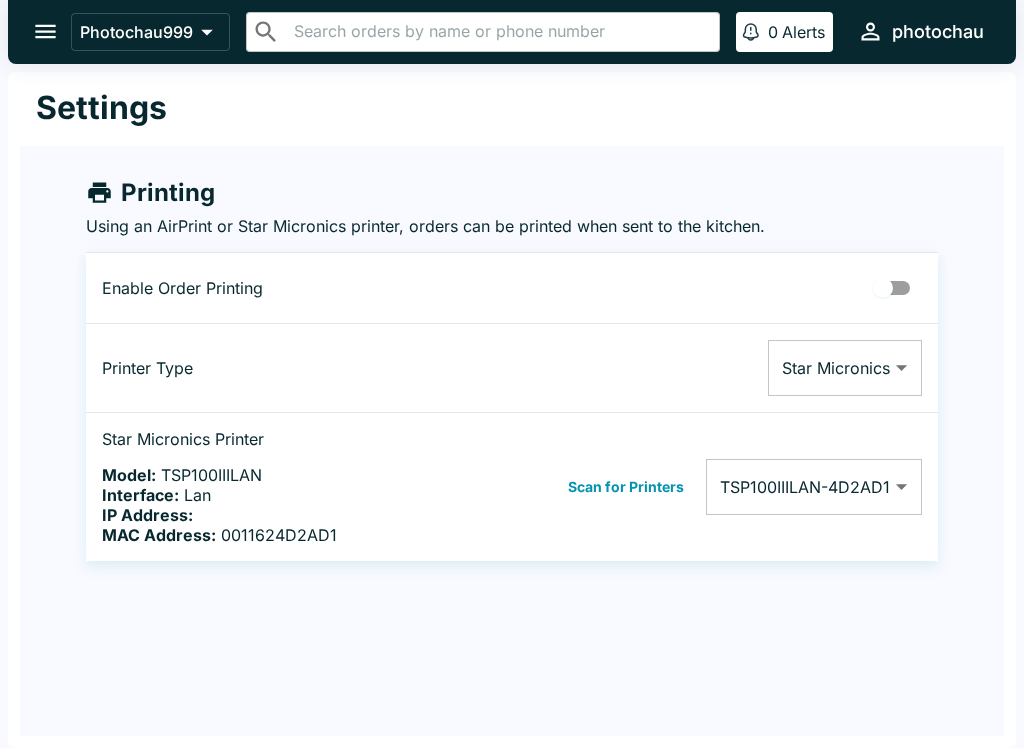 click at bounding box center (883, 288) 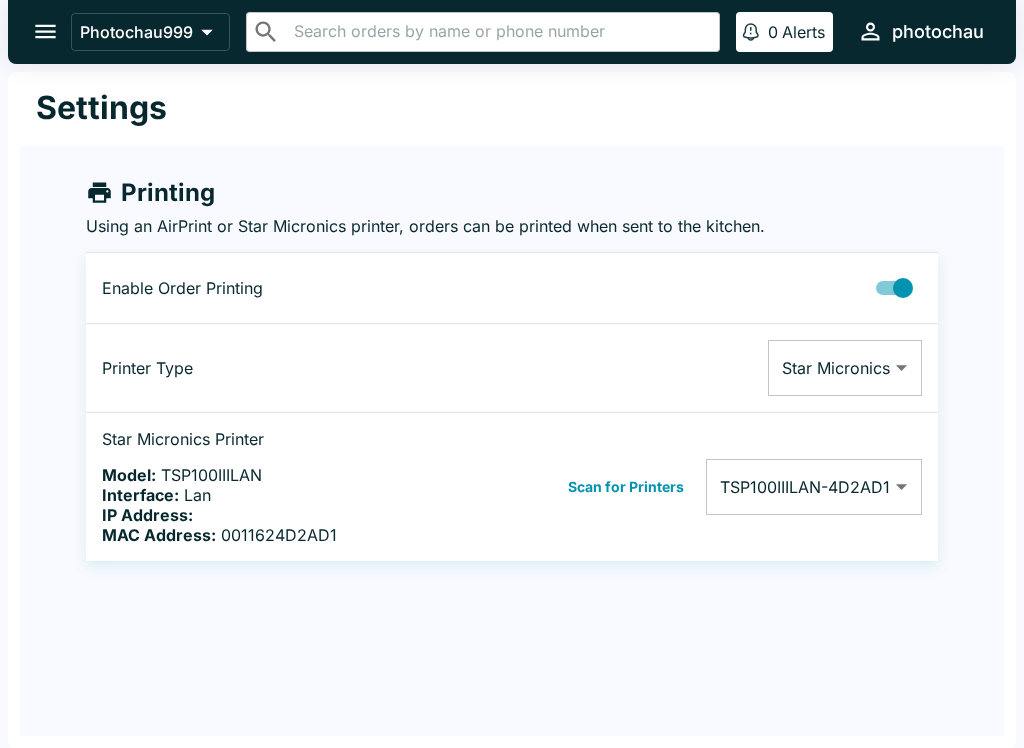 click on "Photochau999 ​ ​ 0 Alerts photochau Settings Printing Using an AirPrint or Star Micronics printer, orders can be printed when sent to the kitchen. Enable Order Printing Printer Type Star Micronics Star Micronics ​ Star Micronics Printer Model:   TSP100IIILAN Interface:   Lan IP Address:   MAC Address:   0011624D2AD1 Scan for Printers TSP100IIILAN-4D2AD1 0011624D2AD1 ​ Beluga Kitchen | Photochau999 Manage Orders Sales Summary Pause Board Settings View Menu Logout" at bounding box center [512, 374] 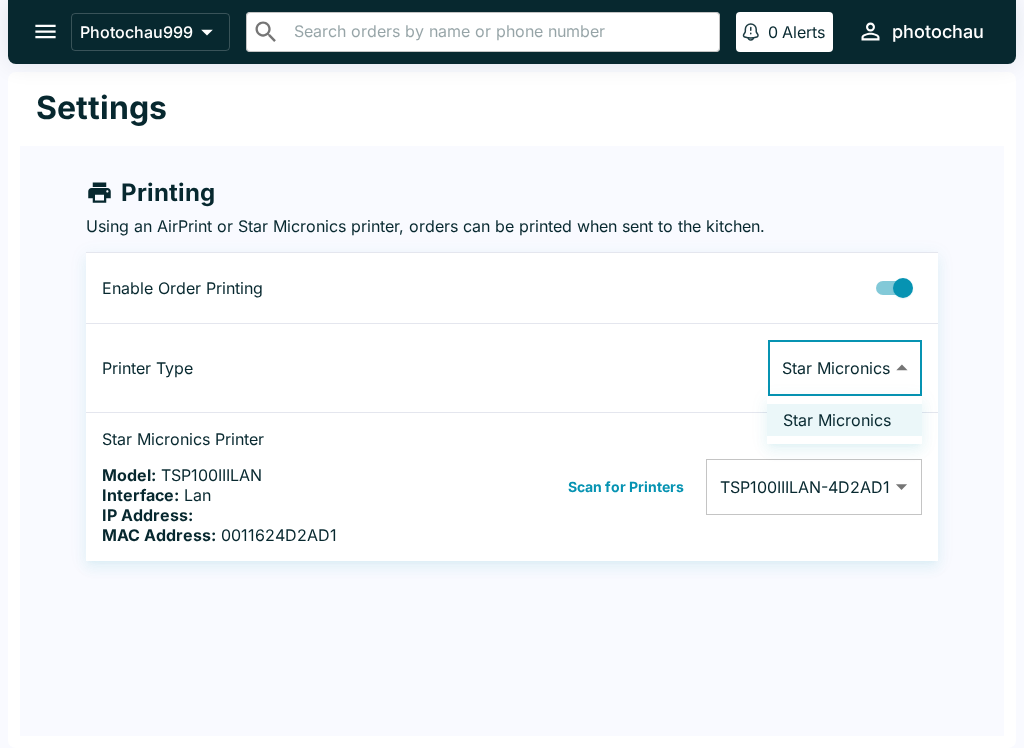 click at bounding box center (512, 374) 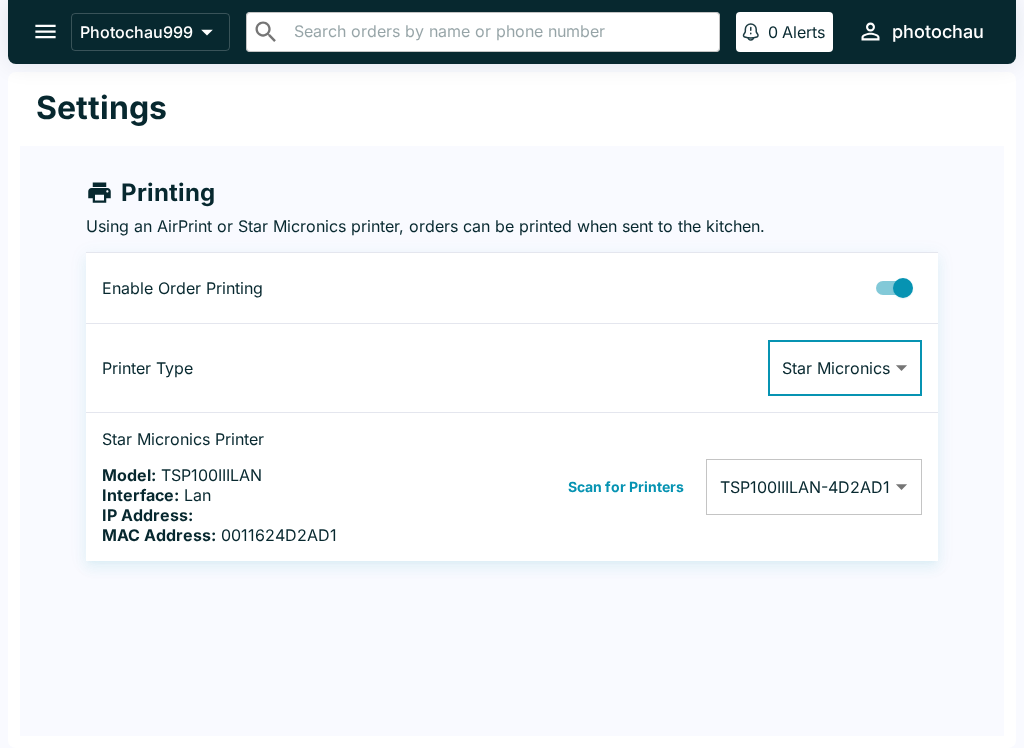 click on "Scan for Printers" at bounding box center (626, 487) 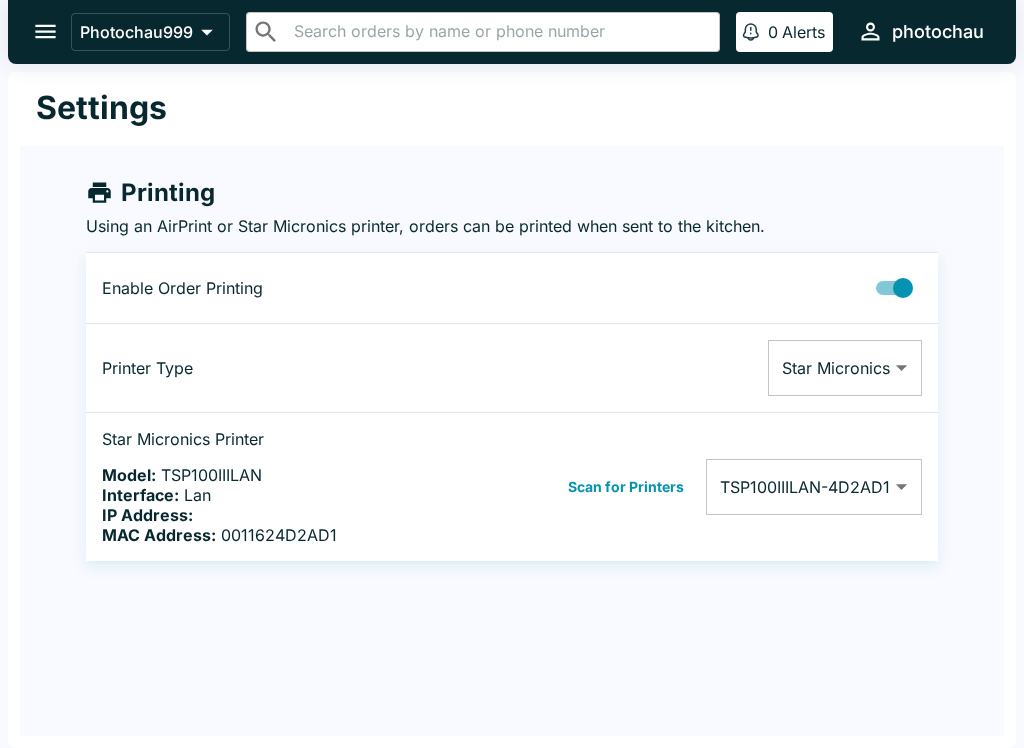 click 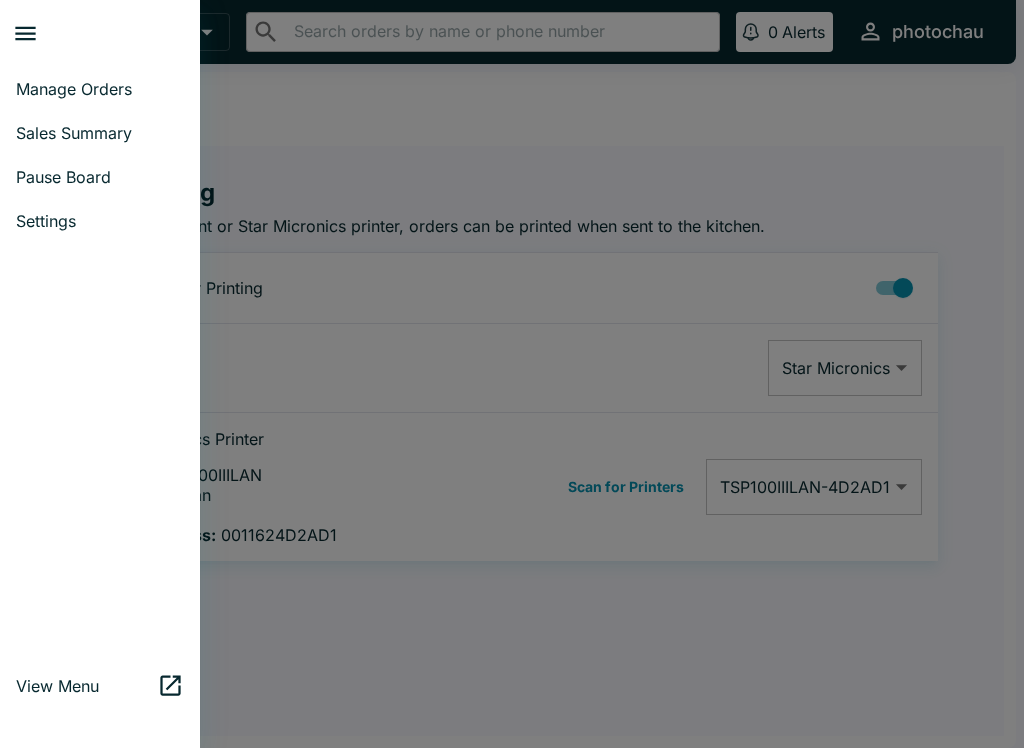 click on "Manage Orders" at bounding box center (100, 89) 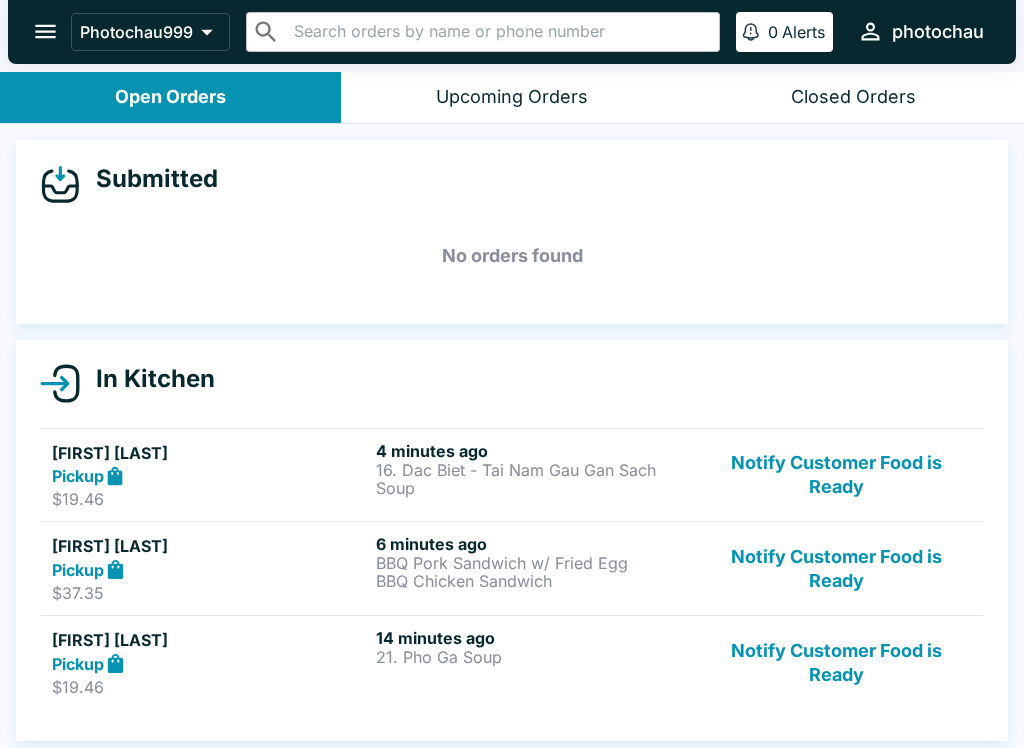 click on "Pickup" at bounding box center (78, 476) 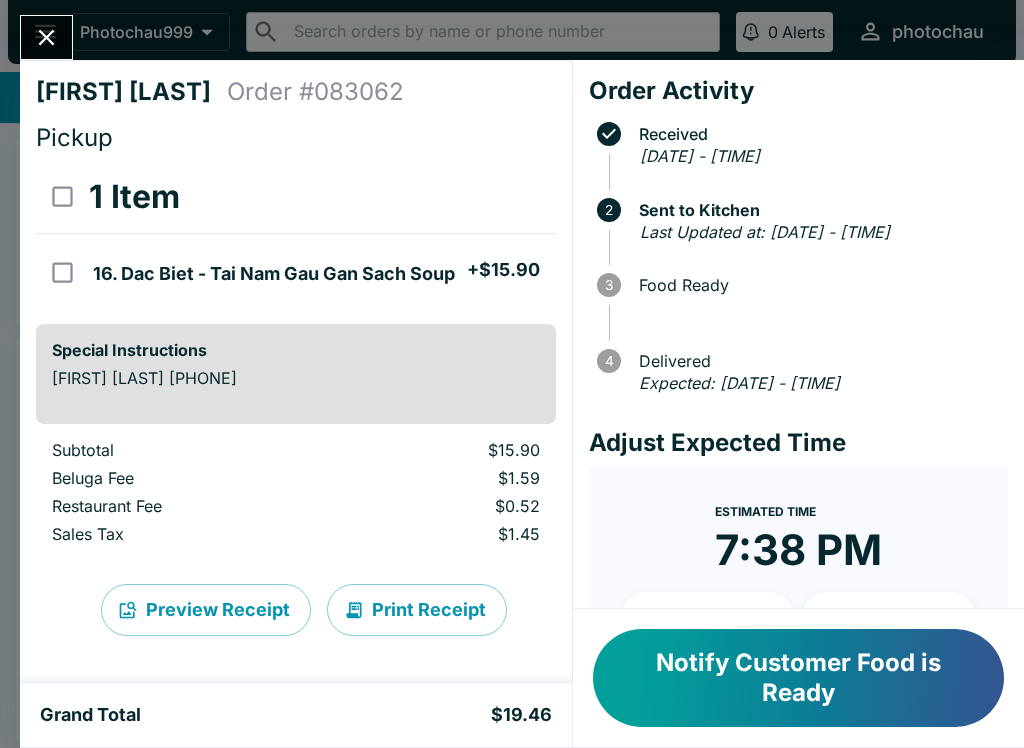 click on "Print Receipt" at bounding box center [417, 610] 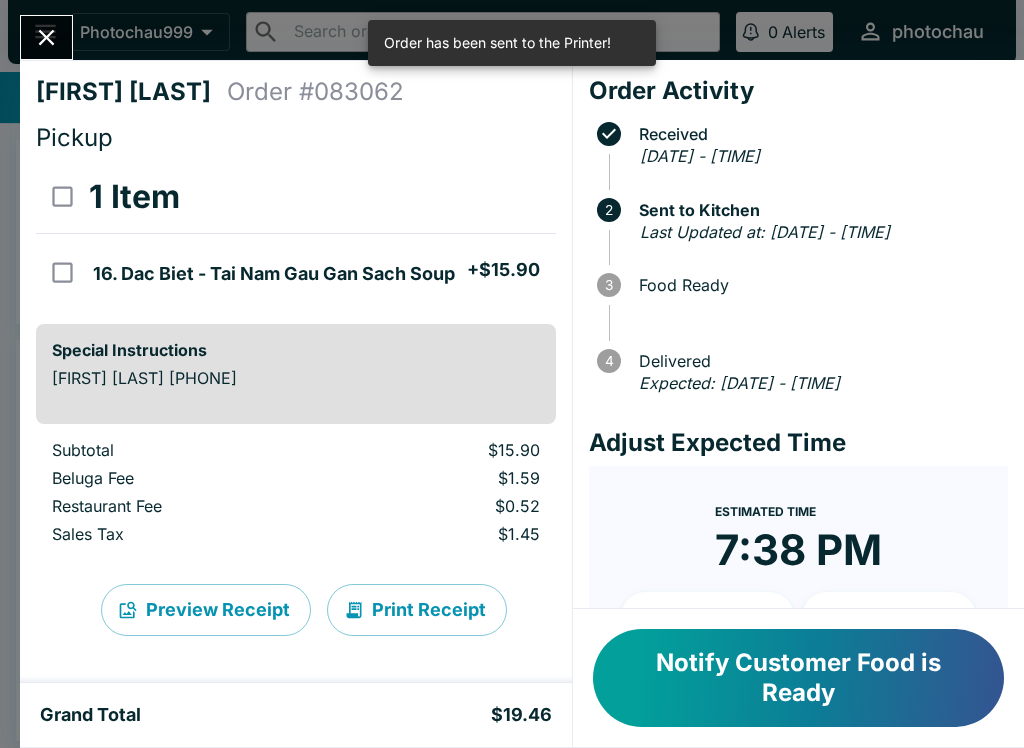 click at bounding box center (46, 37) 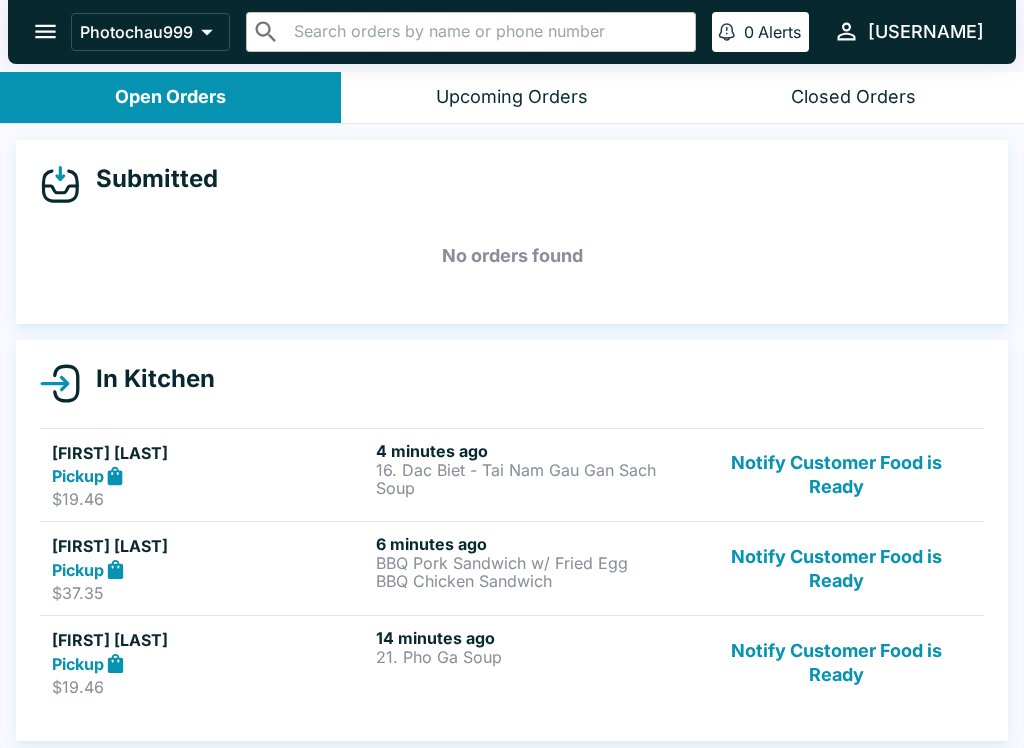 scroll, scrollTop: 0, scrollLeft: 0, axis: both 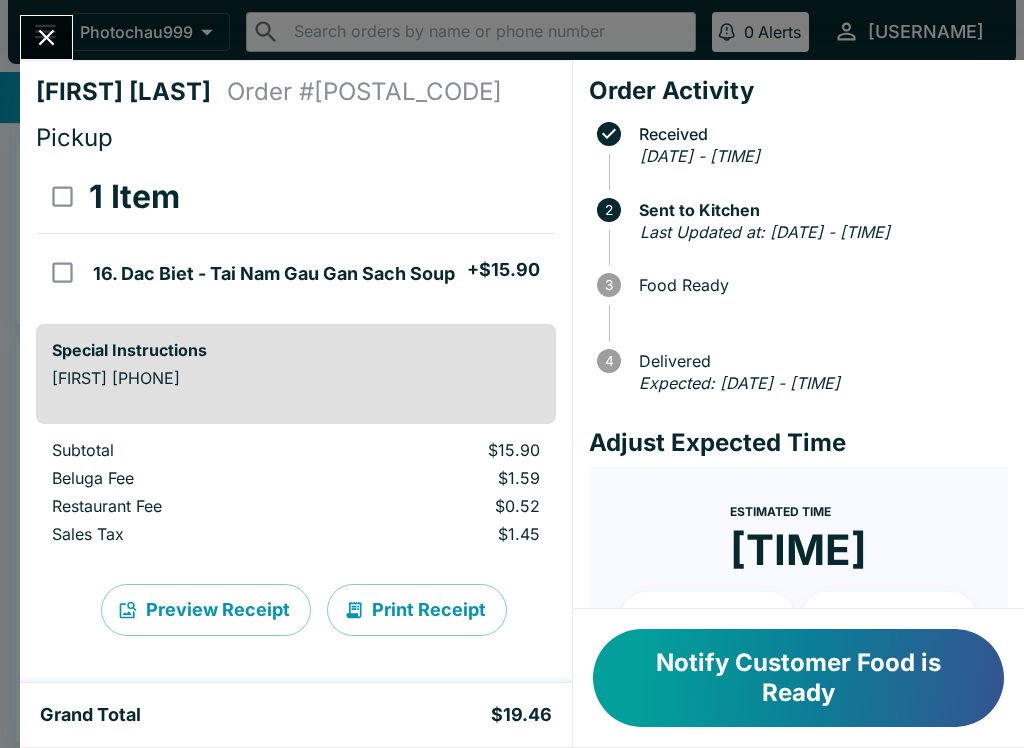 click on "Print Receipt" at bounding box center (417, 610) 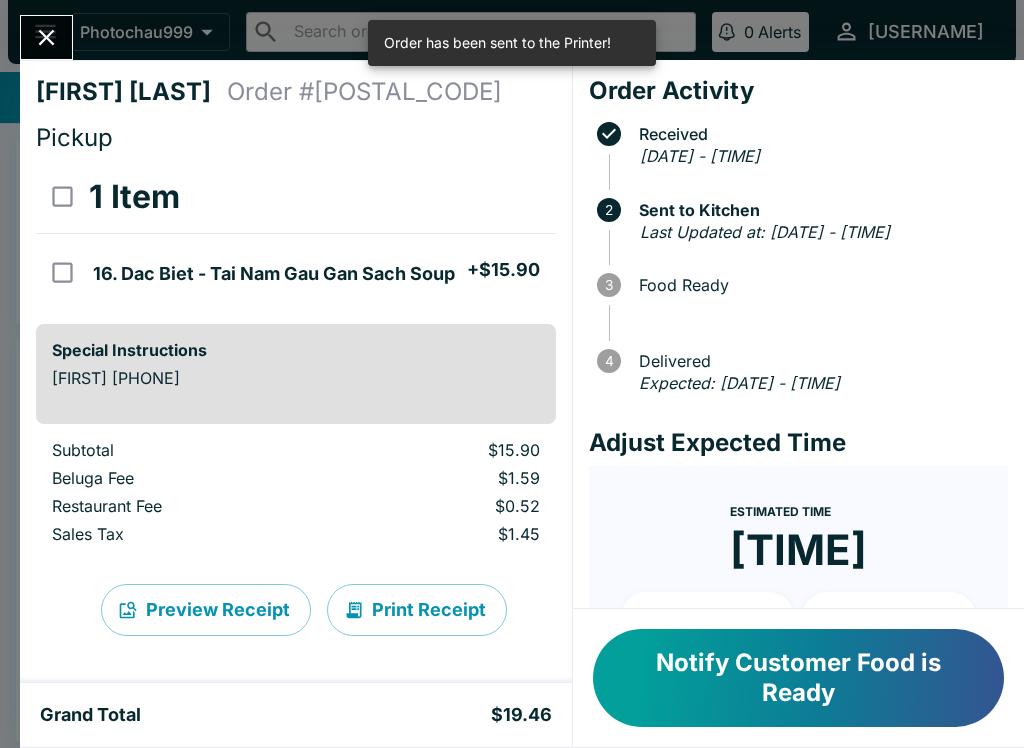 click 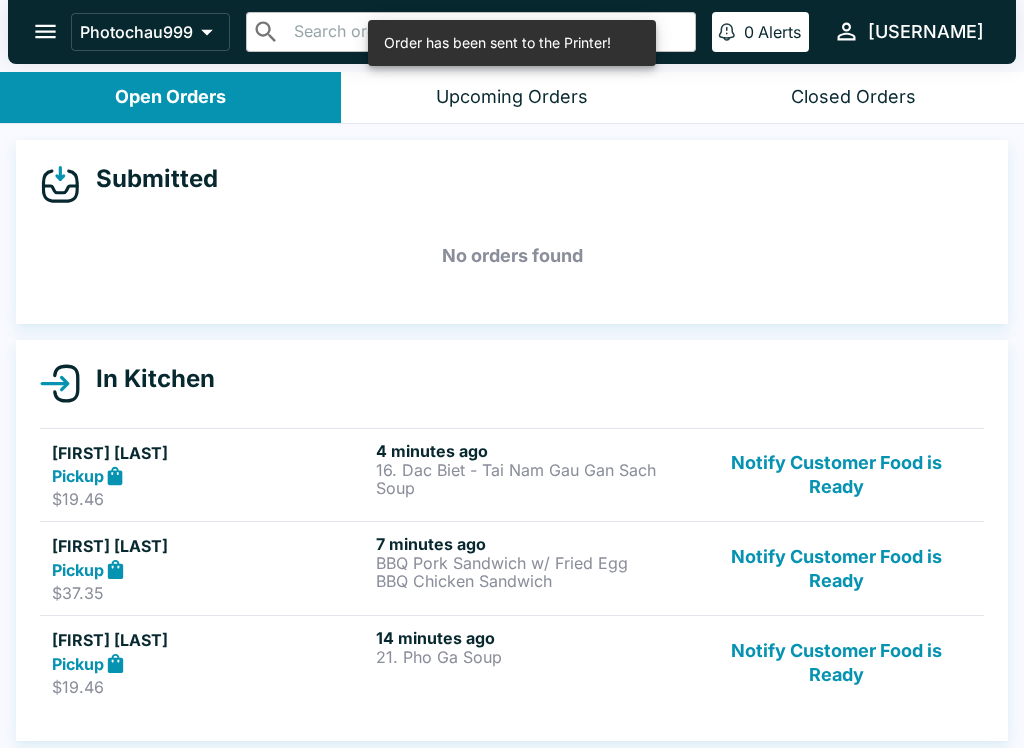 click 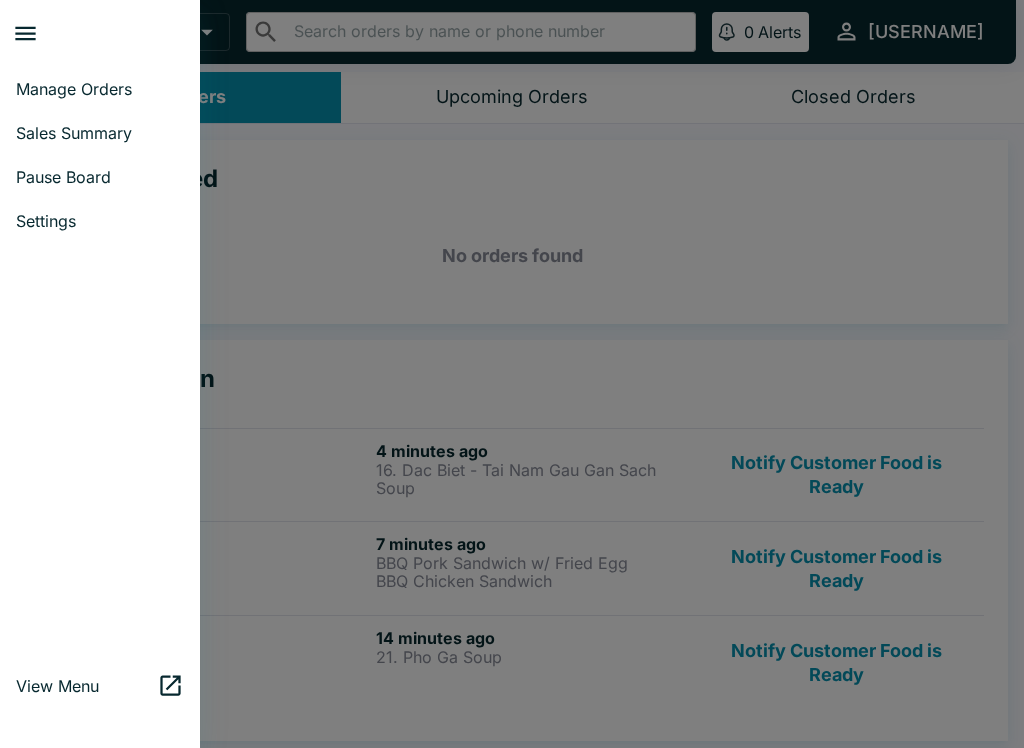 click on "Settings" at bounding box center (100, 221) 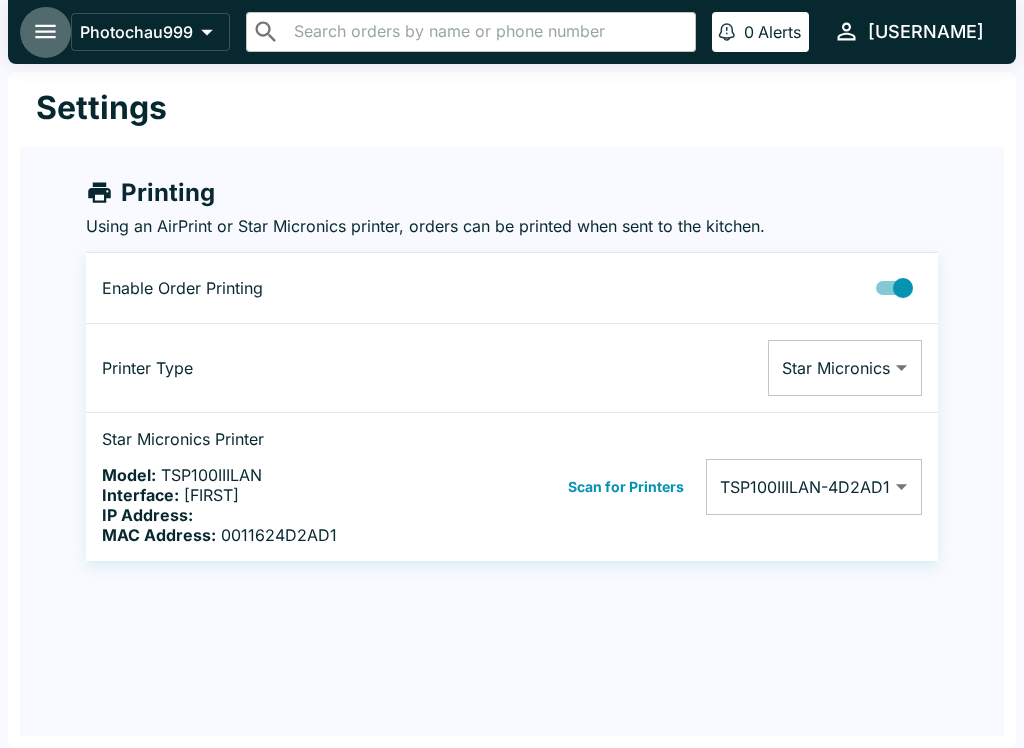 click 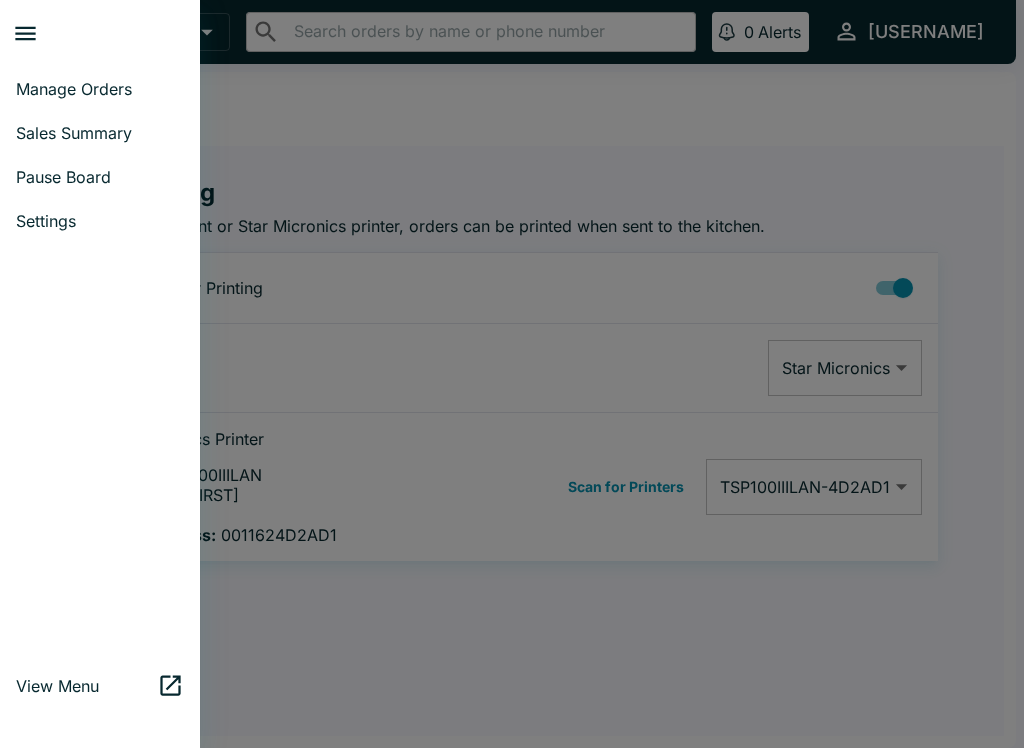 click 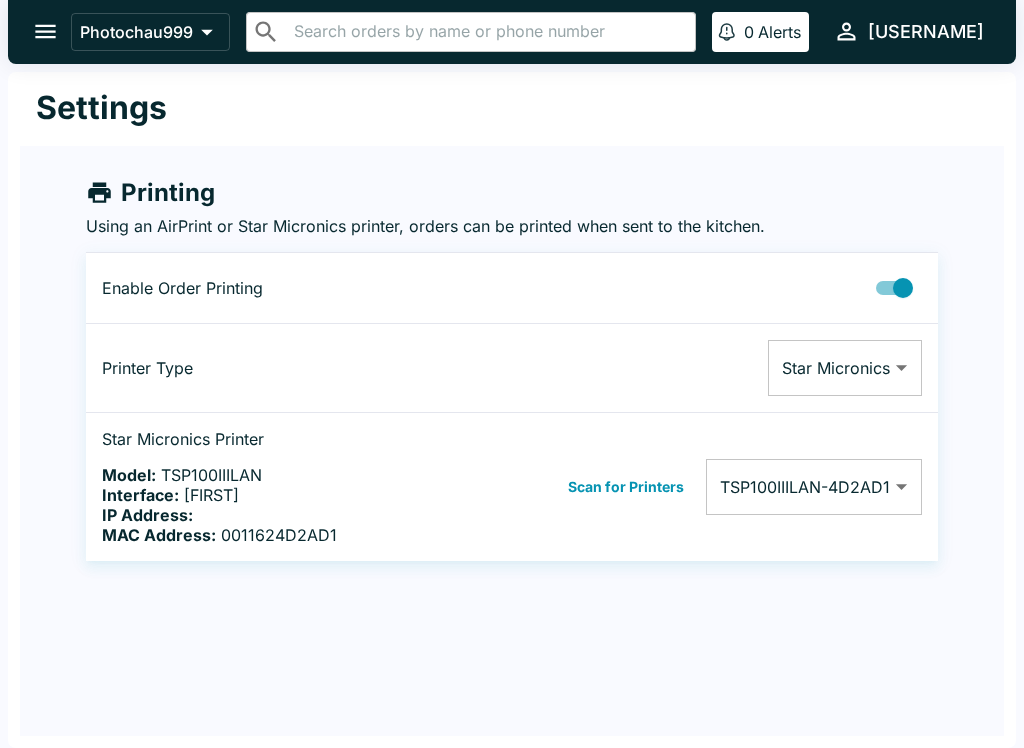 click 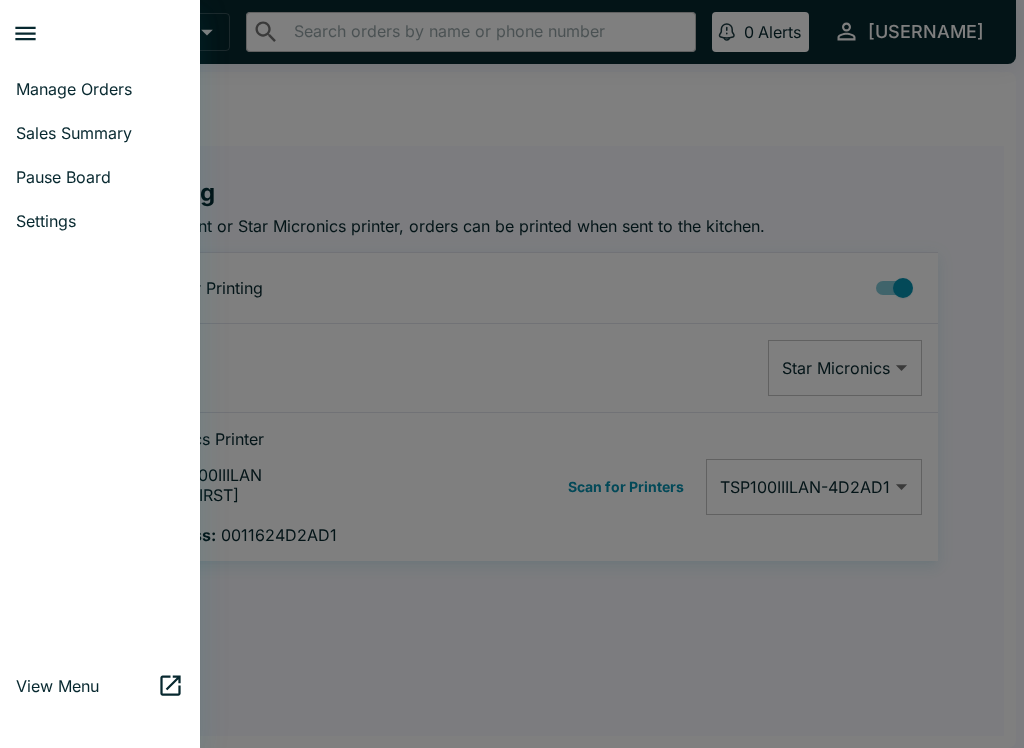click on "Manage Orders" at bounding box center (100, 89) 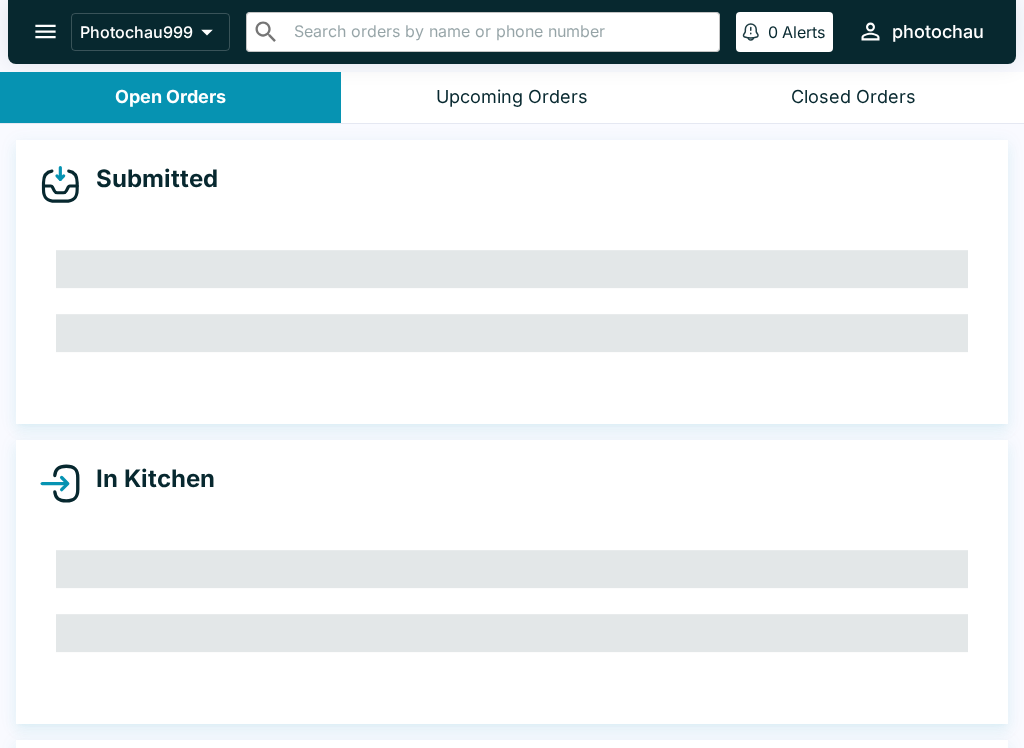 scroll, scrollTop: 0, scrollLeft: 0, axis: both 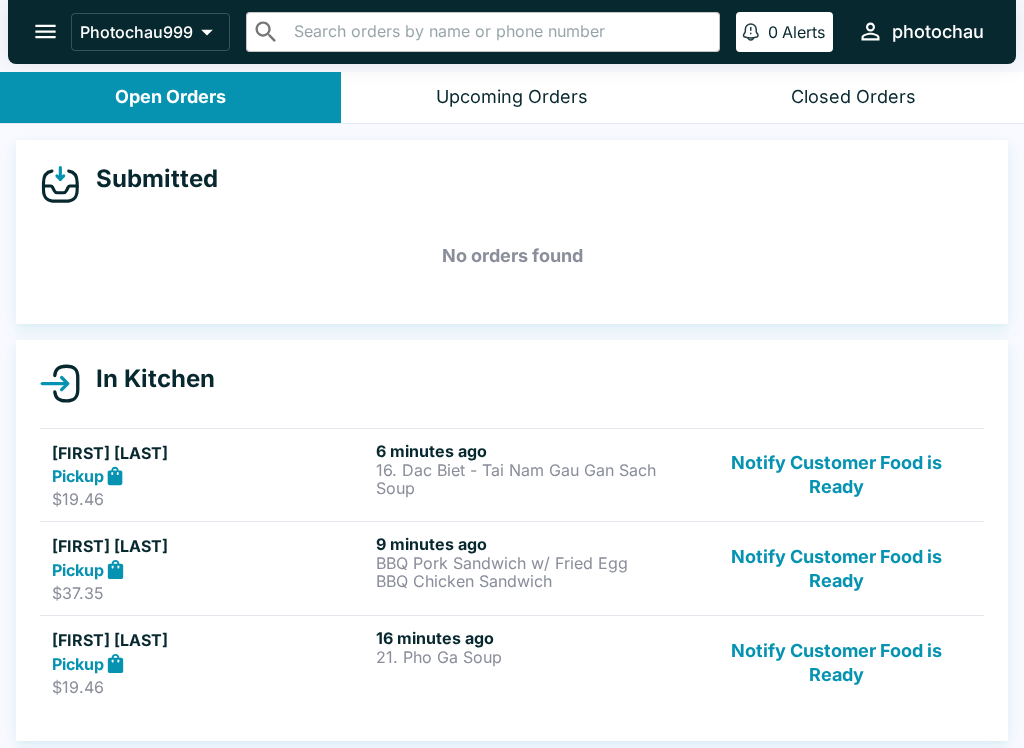 click on "[FIRST] [LAST]" at bounding box center [210, 453] 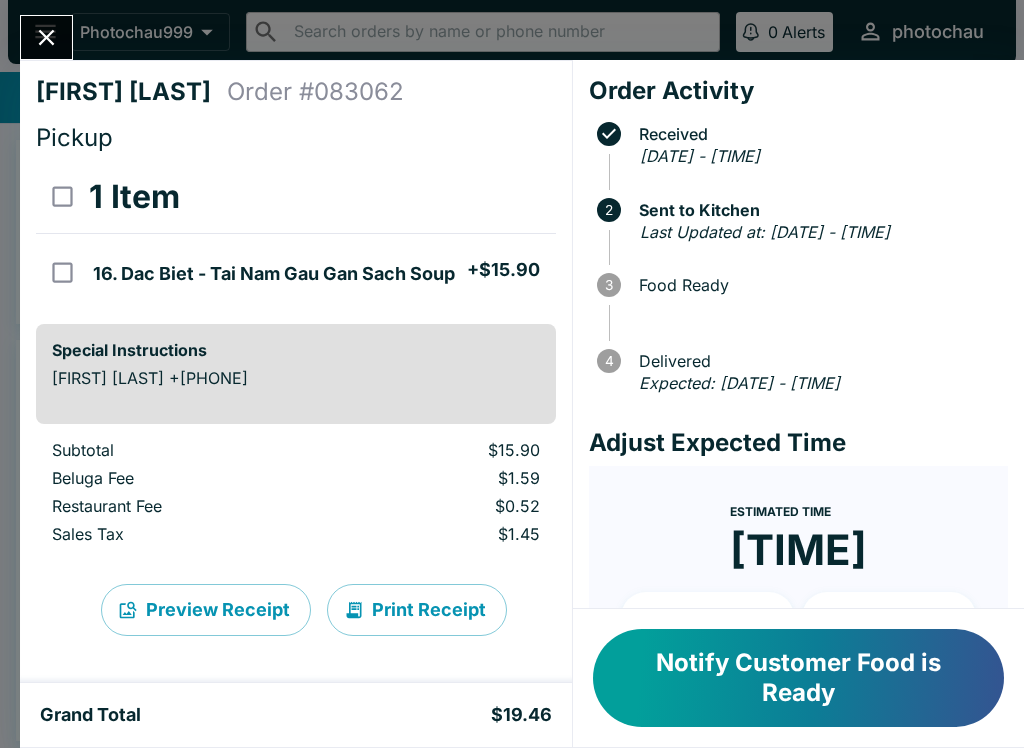 click on "Beluga Fee" at bounding box center (184, 478) 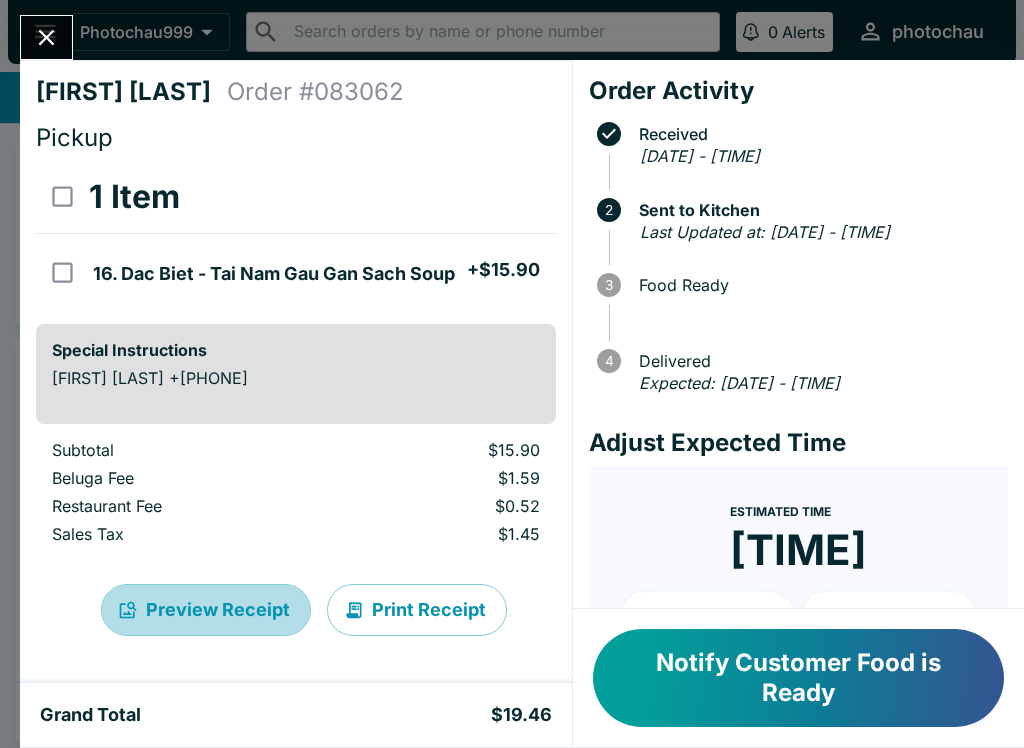 click on "Preview Receipt" at bounding box center [206, 610] 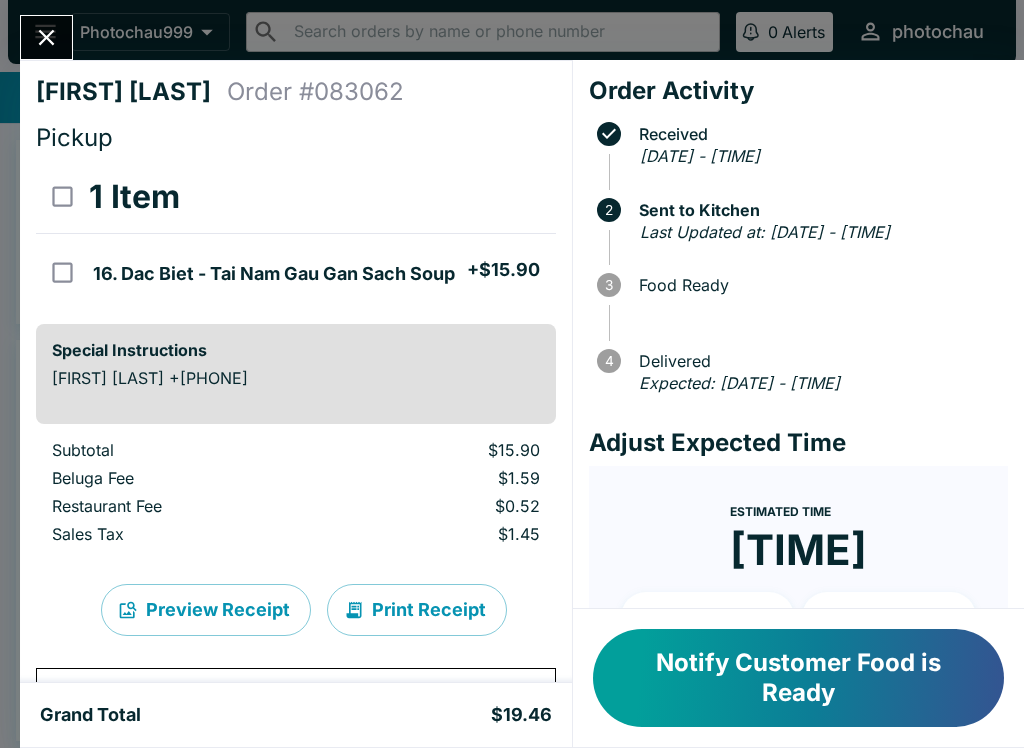 scroll, scrollTop: 607, scrollLeft: 0, axis: vertical 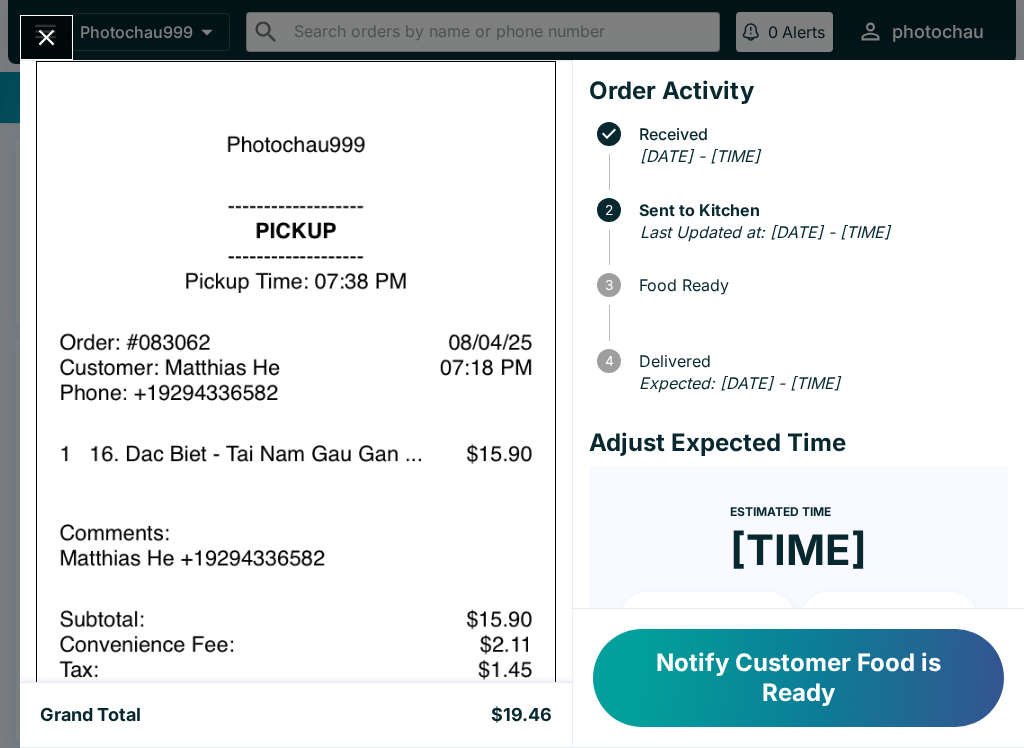 click 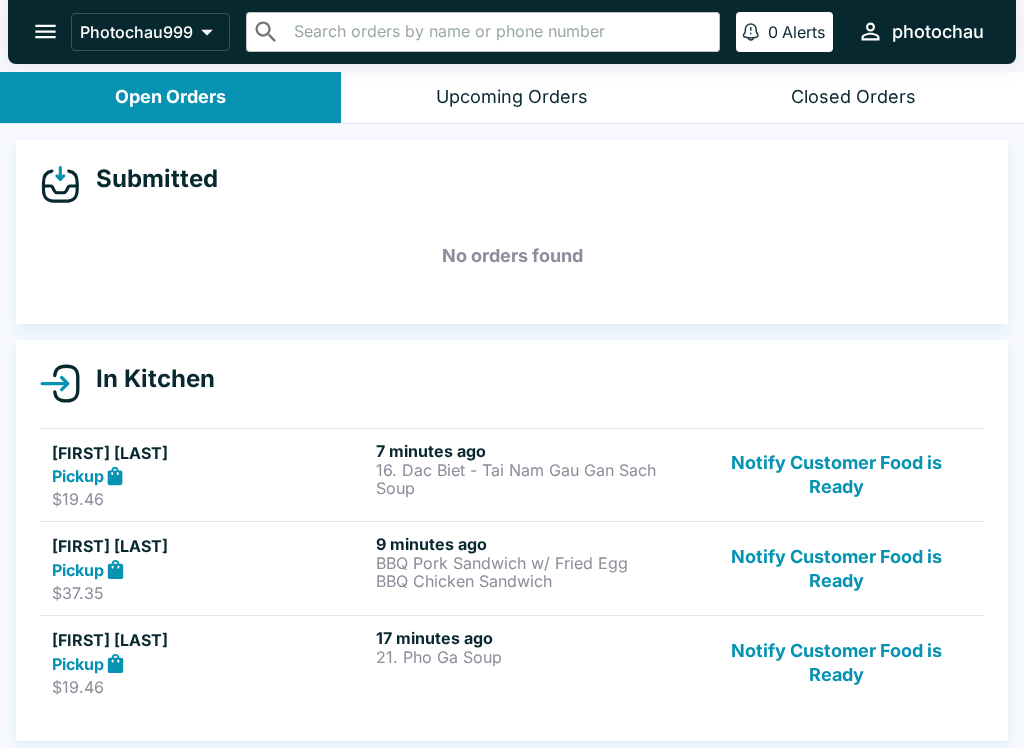 click on "$19.46" at bounding box center (210, 499) 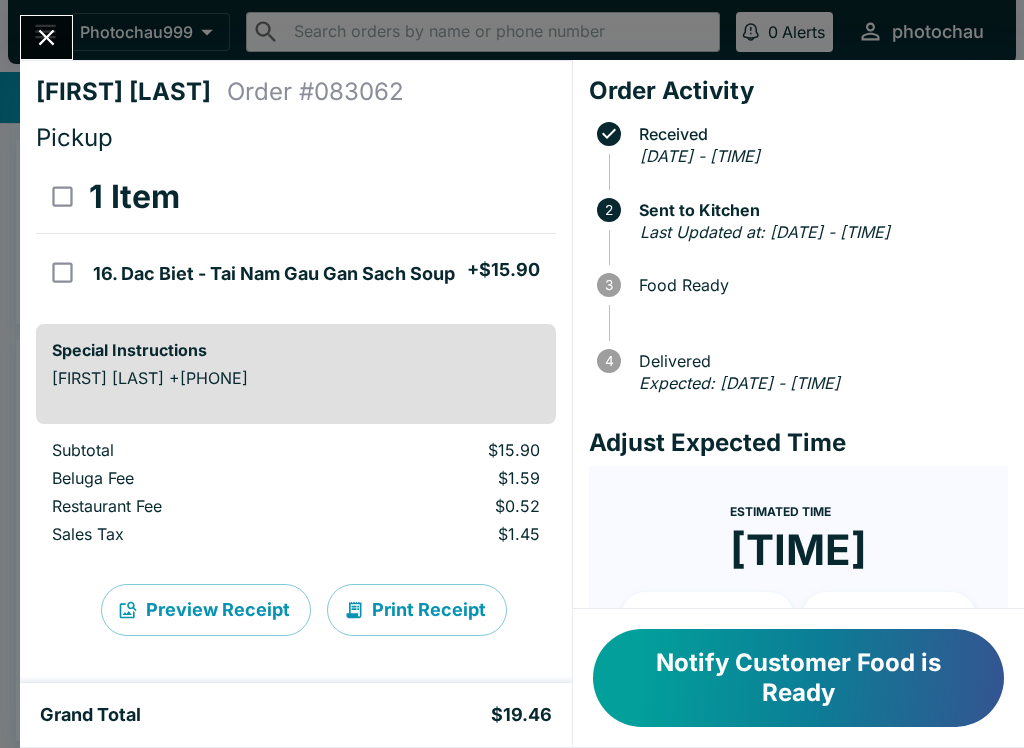 click on "Print Receipt" at bounding box center (417, 610) 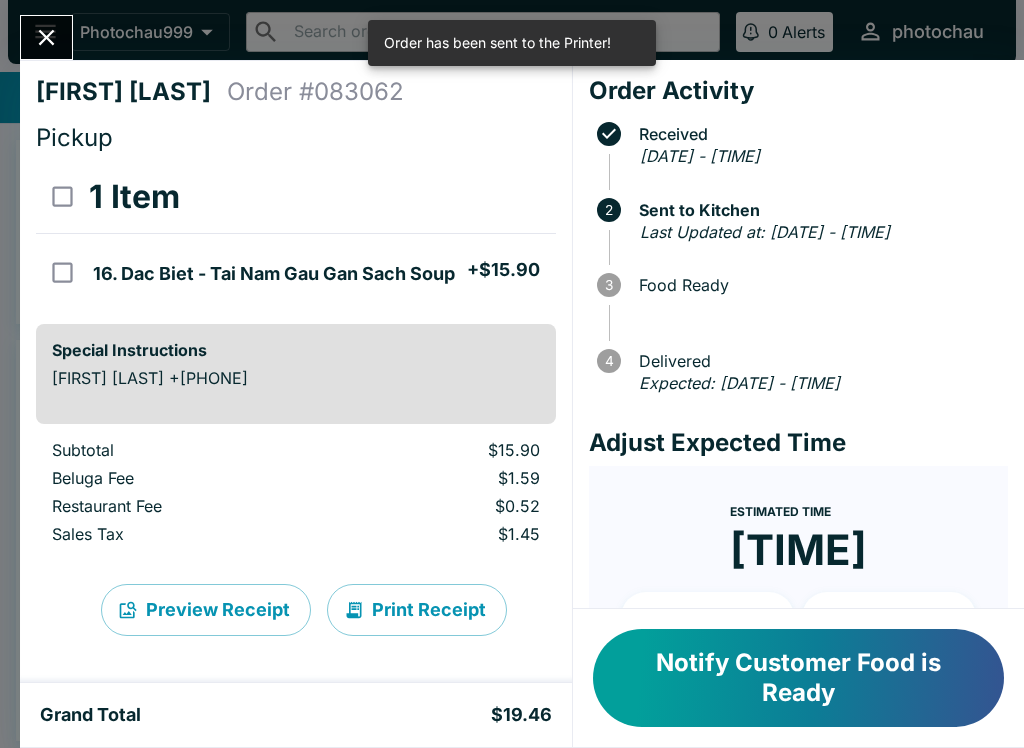 click 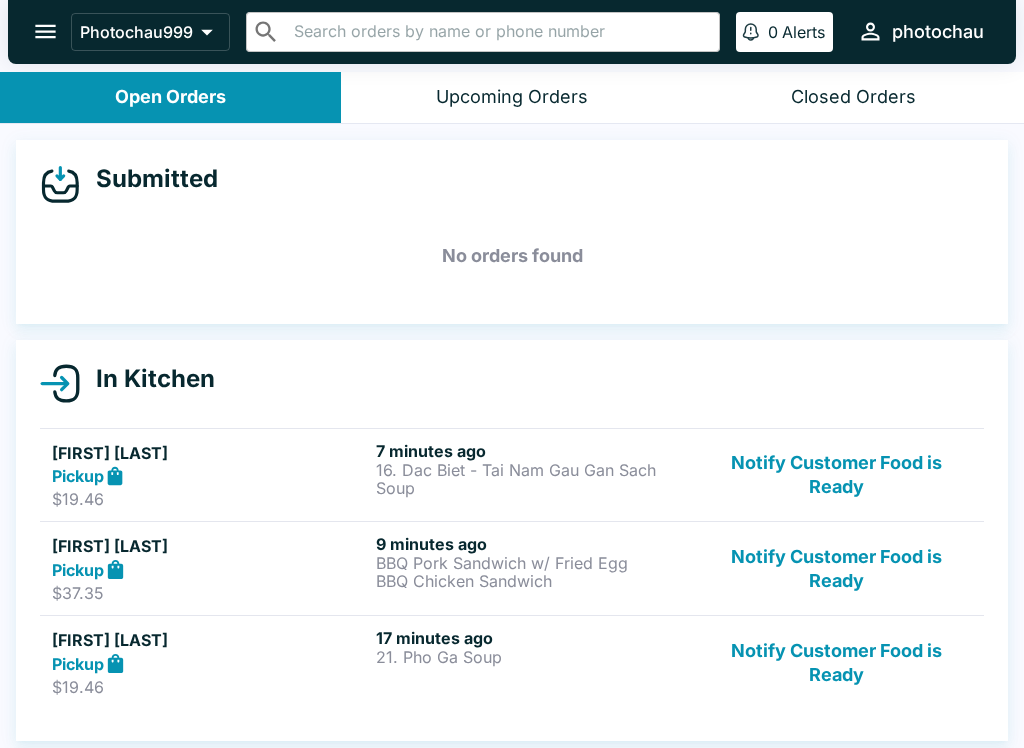 click on "$19.46" at bounding box center (210, 499) 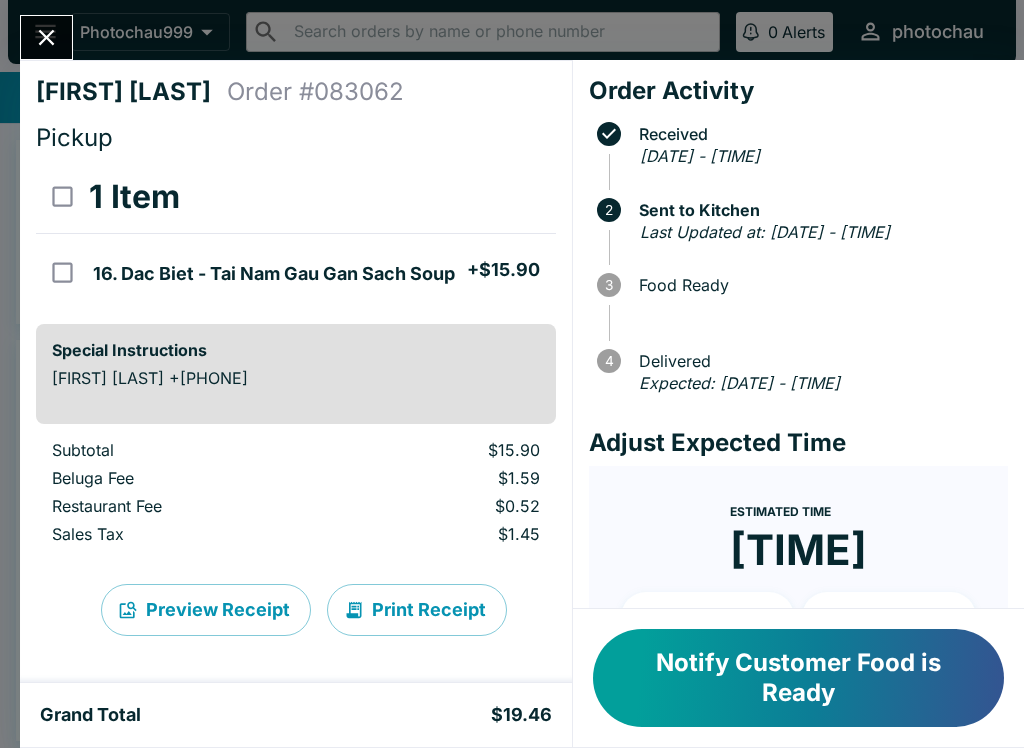 click on "Print Receipt" at bounding box center [417, 610] 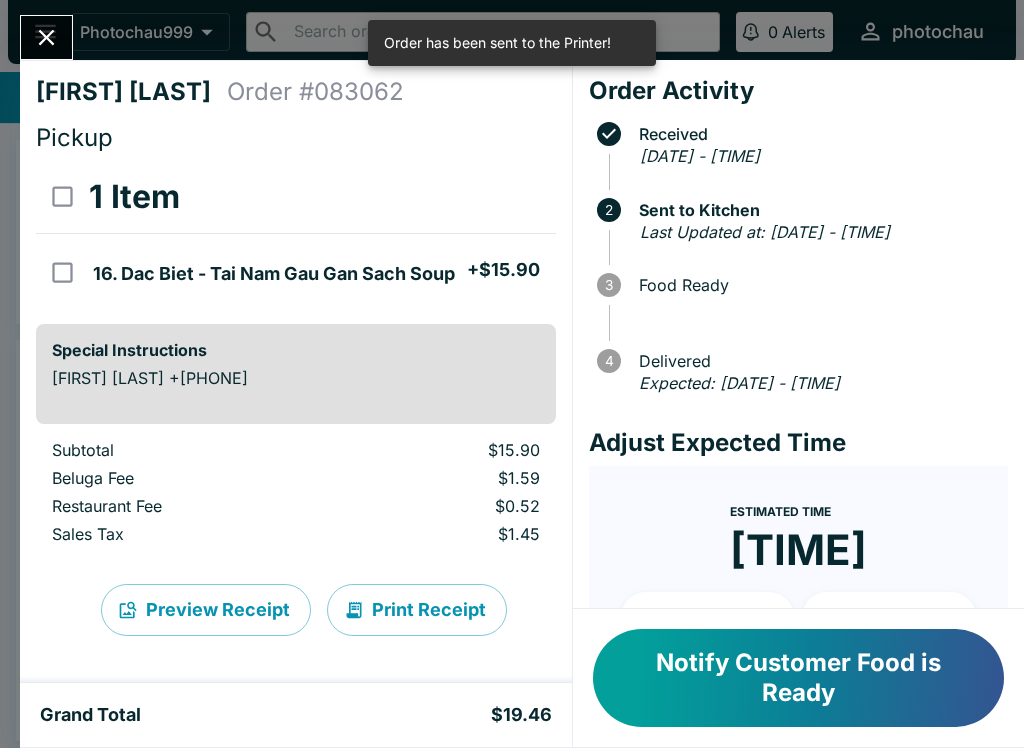 click on "Print Receipt" at bounding box center (417, 610) 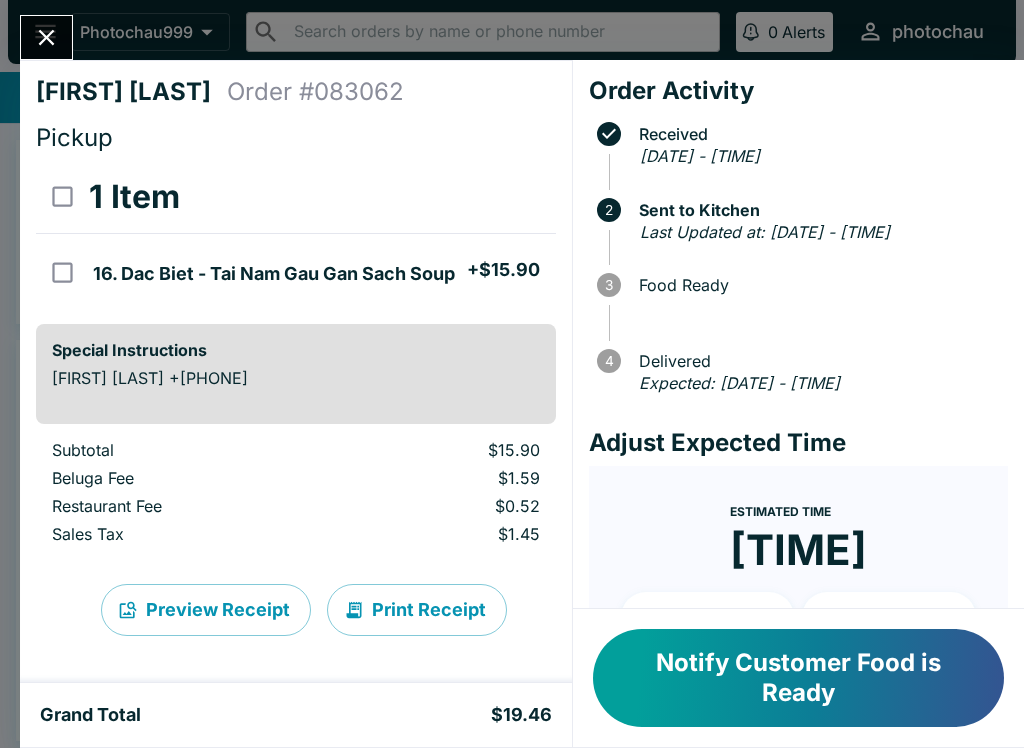 click at bounding box center (46, 37) 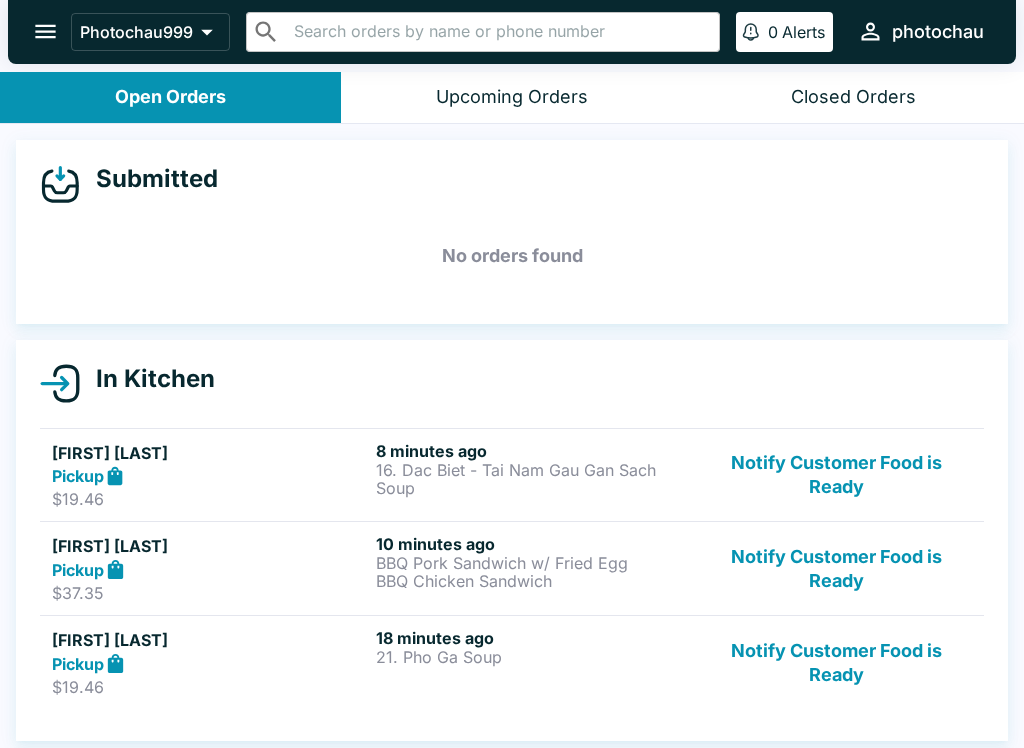 click on "[FIRST] [LAST] Pickup $19.46" at bounding box center (210, 475) 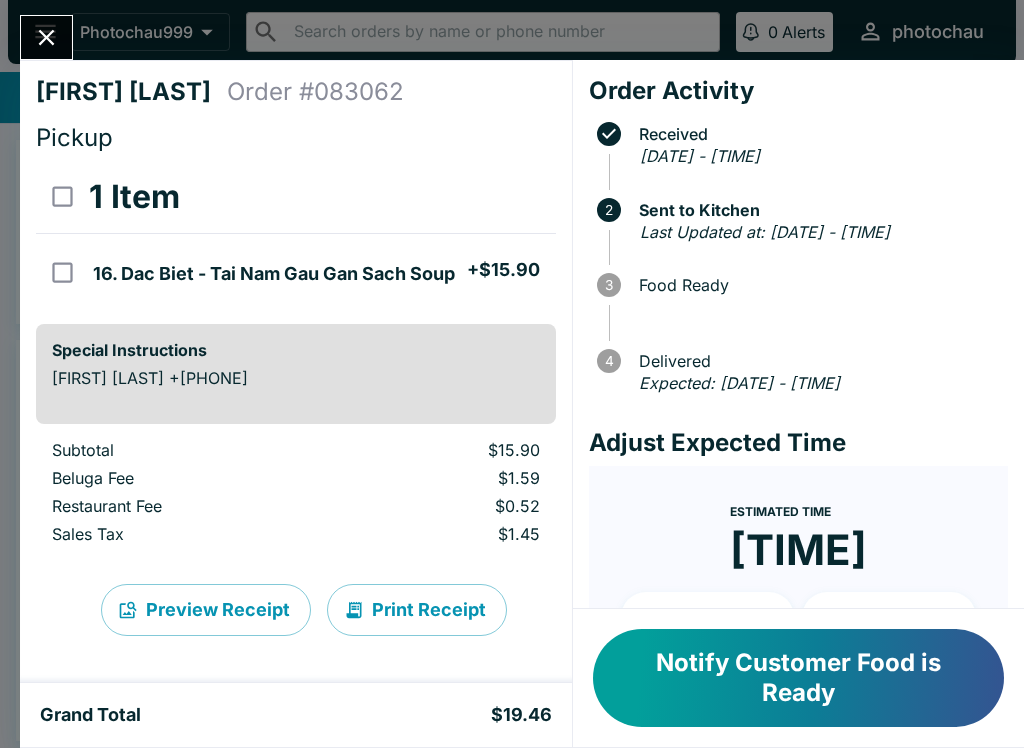click 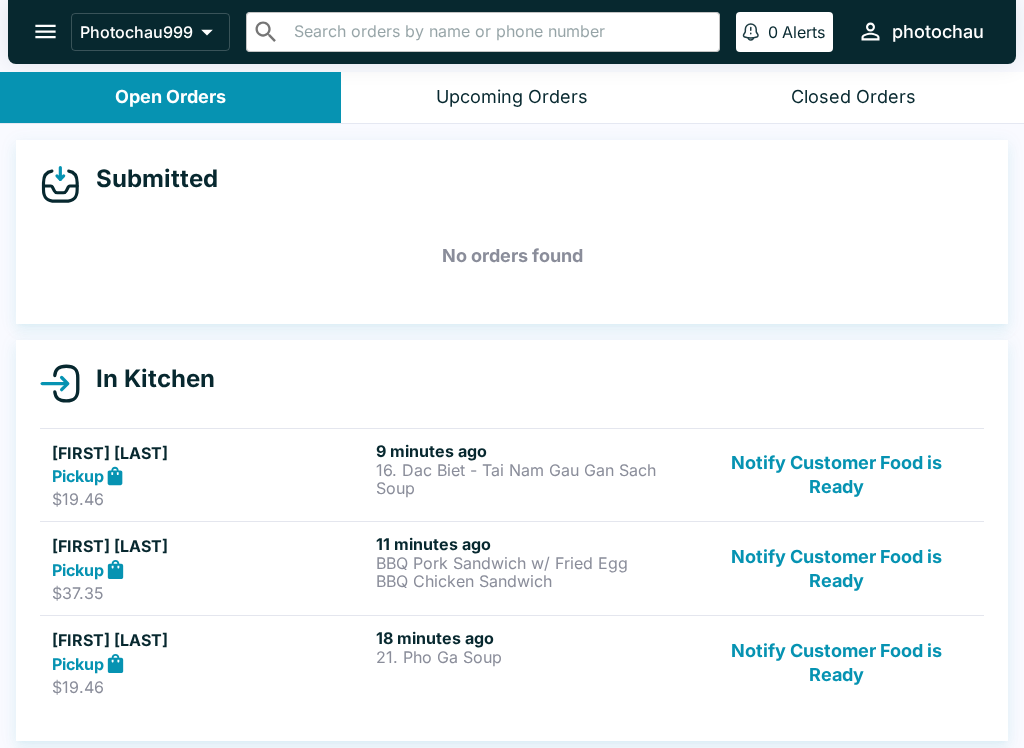 click on "Photochau999" at bounding box center [150, 32] 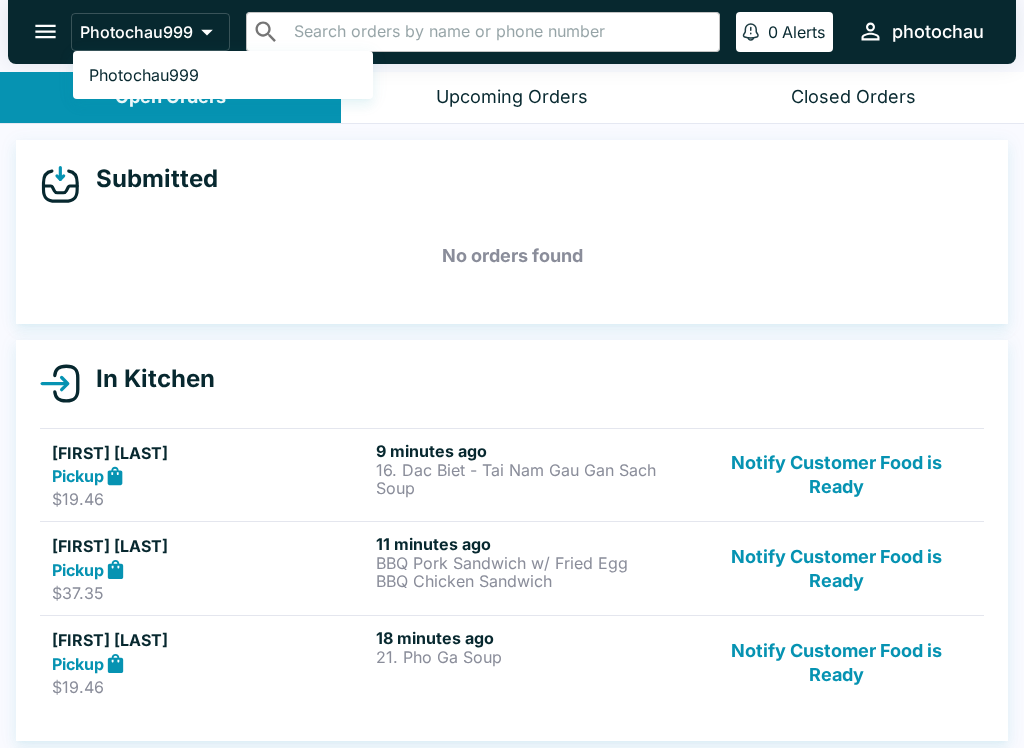 click at bounding box center [512, 374] 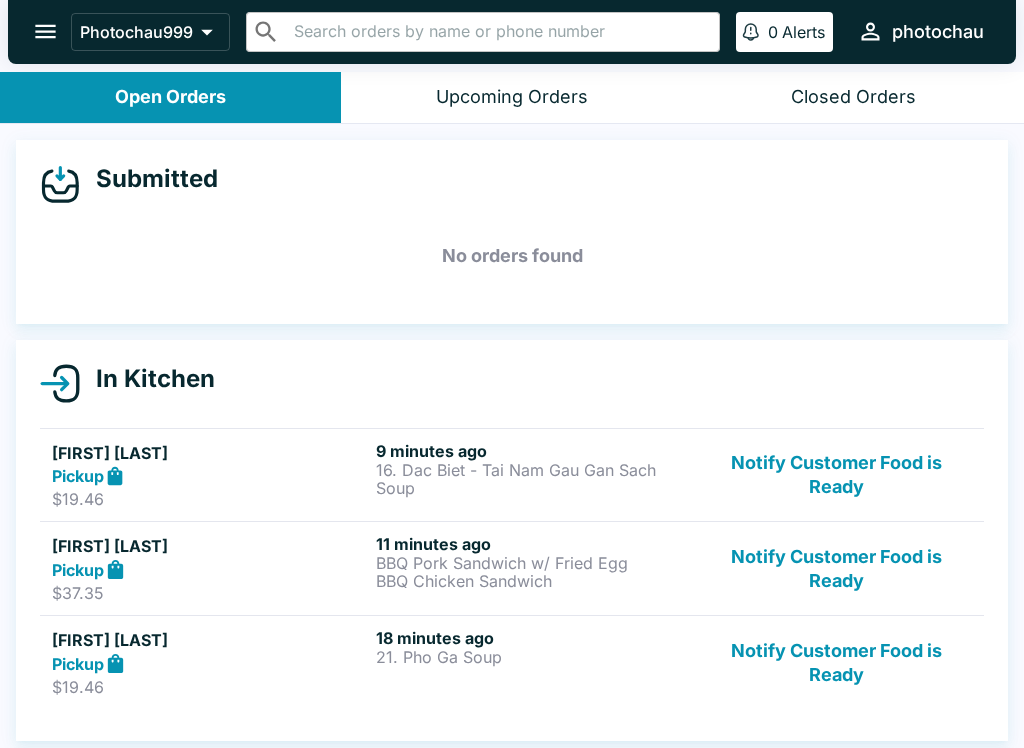 click on "[FIRST] [LAST]" at bounding box center [210, 453] 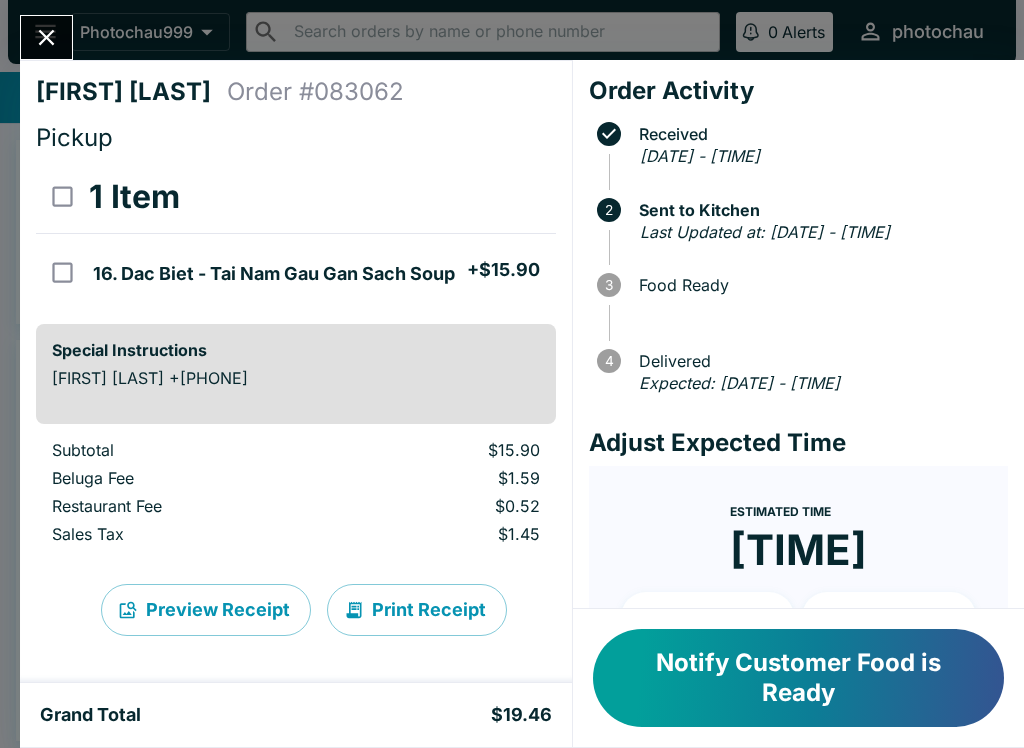 click at bounding box center [46, 37] 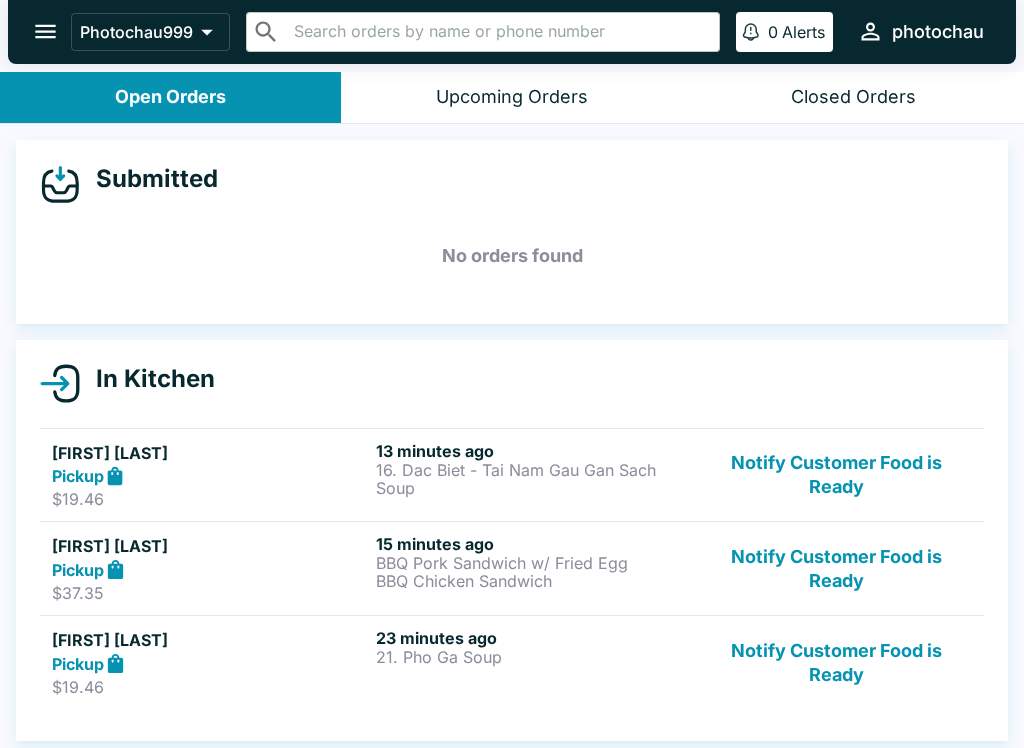 click 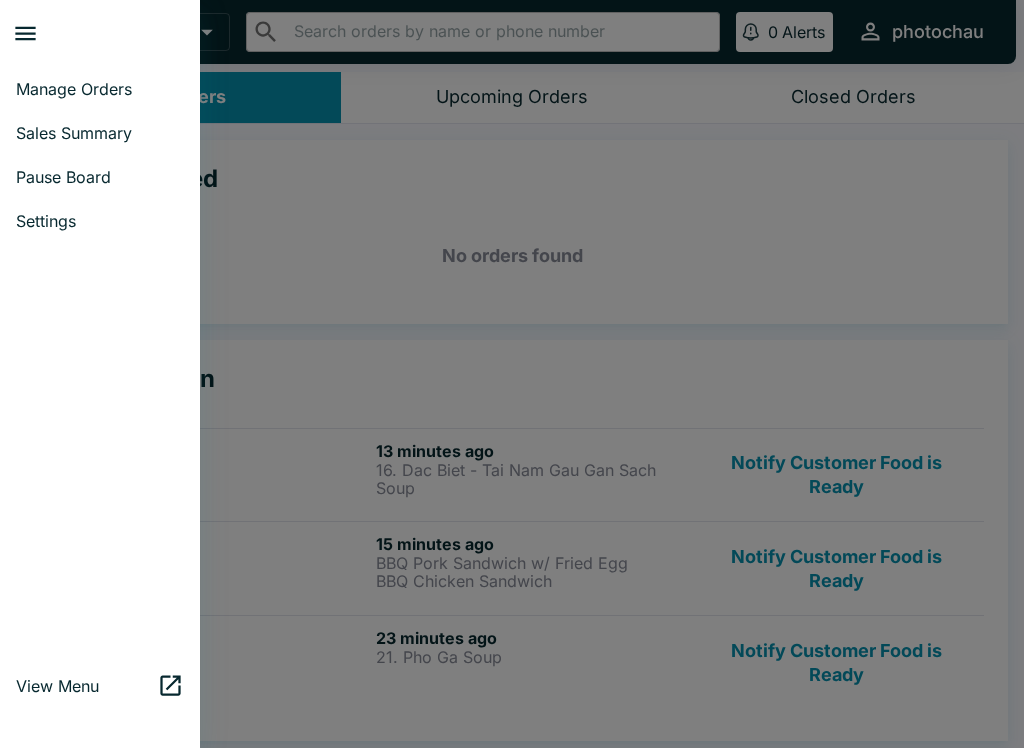 click on "Settings" at bounding box center [100, 221] 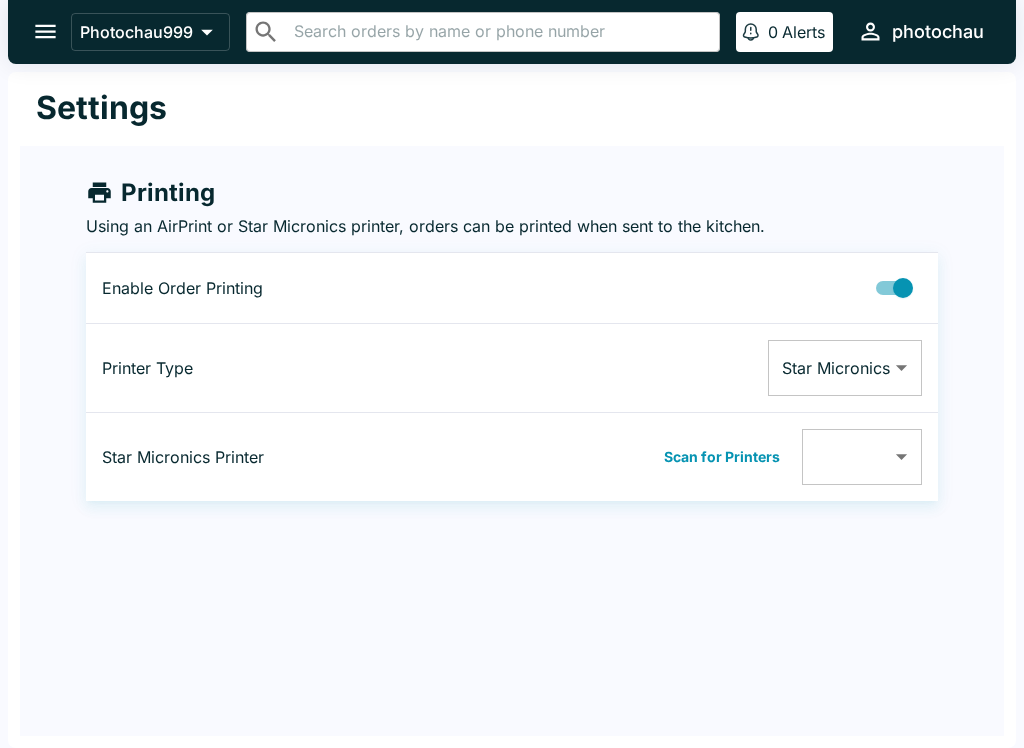 click at bounding box center (903, 288) 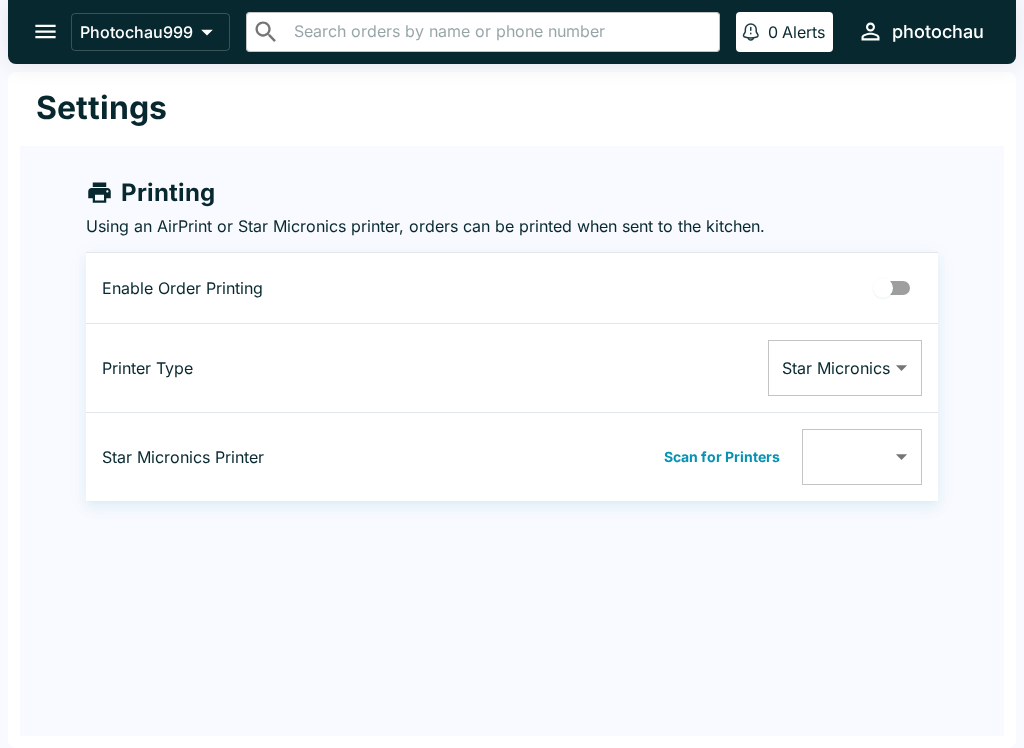 click on "Photochau999 ​ ​ 0 Alerts photochau Settings Printing Using an AirPrint or Star Micronics printer, orders can be printed when sent to the kitchen. Enable Order Printing Printer Type Star Micronics Star Micronics ​ Star Micronics Printer Scan for Printers ​ ​ Beluga Kitchen | Photochau999 Manage Orders Sales Summary Pause Board Settings View Menu Logout" at bounding box center (512, 374) 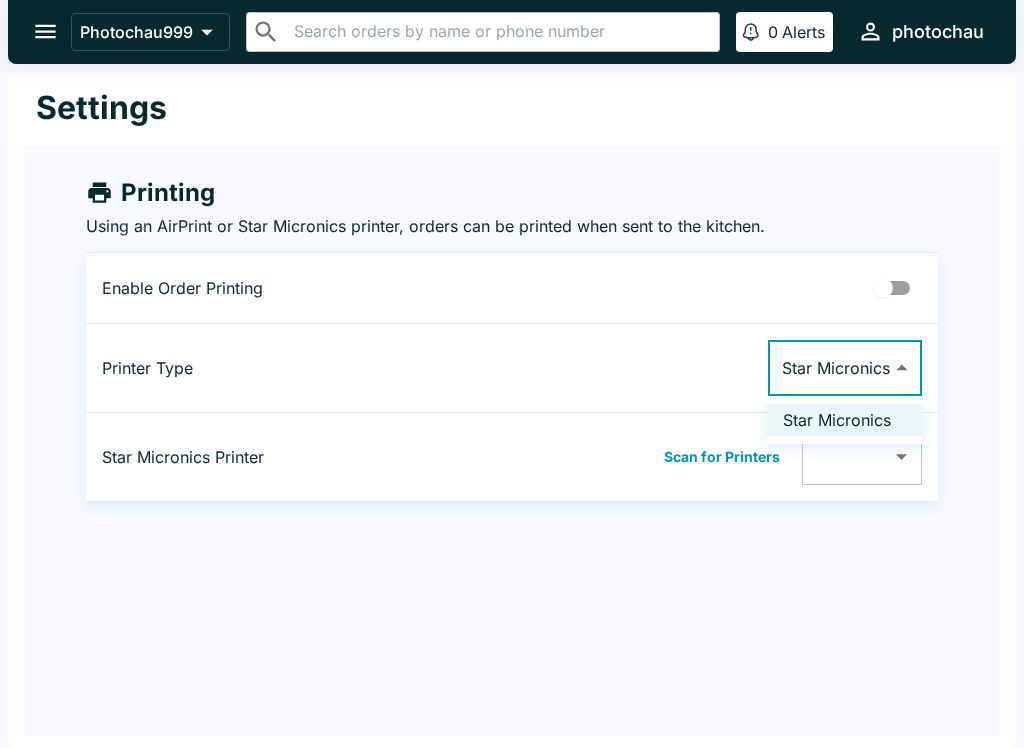 click at bounding box center [512, 374] 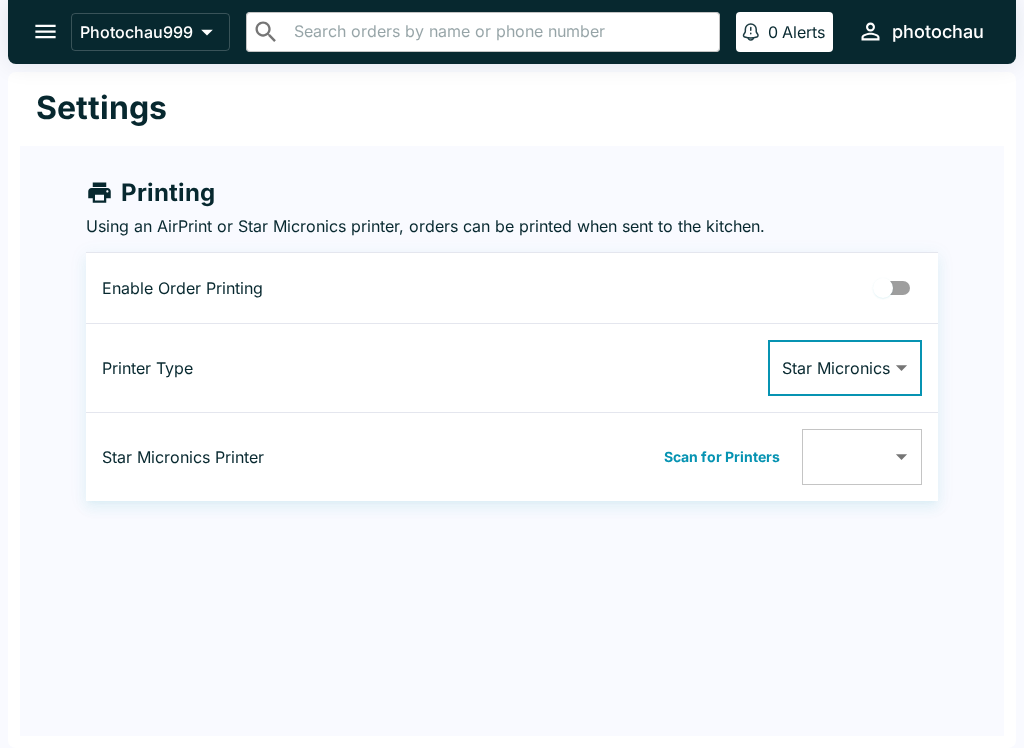 click on "Photochau999 ​ ​ 0 Alerts photochau Settings Printing Using an AirPrint or Star Micronics printer, orders can be printed when sent to the kitchen. Enable Order Printing Printer Type Star Micronics Star Micronics ​ Star Micronics Printer Scan for Printers ​ ​ Beluga Kitchen | Photochau999 Manage Orders Sales Summary Pause Board Settings View Menu Logout" at bounding box center [512, 374] 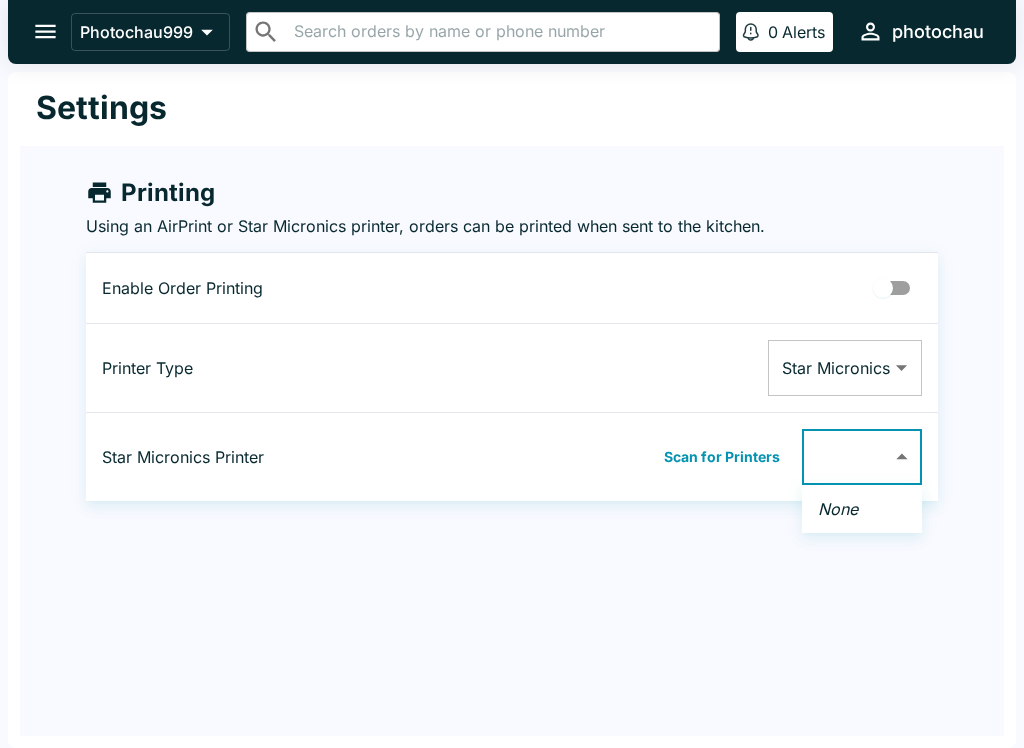 click at bounding box center [512, 374] 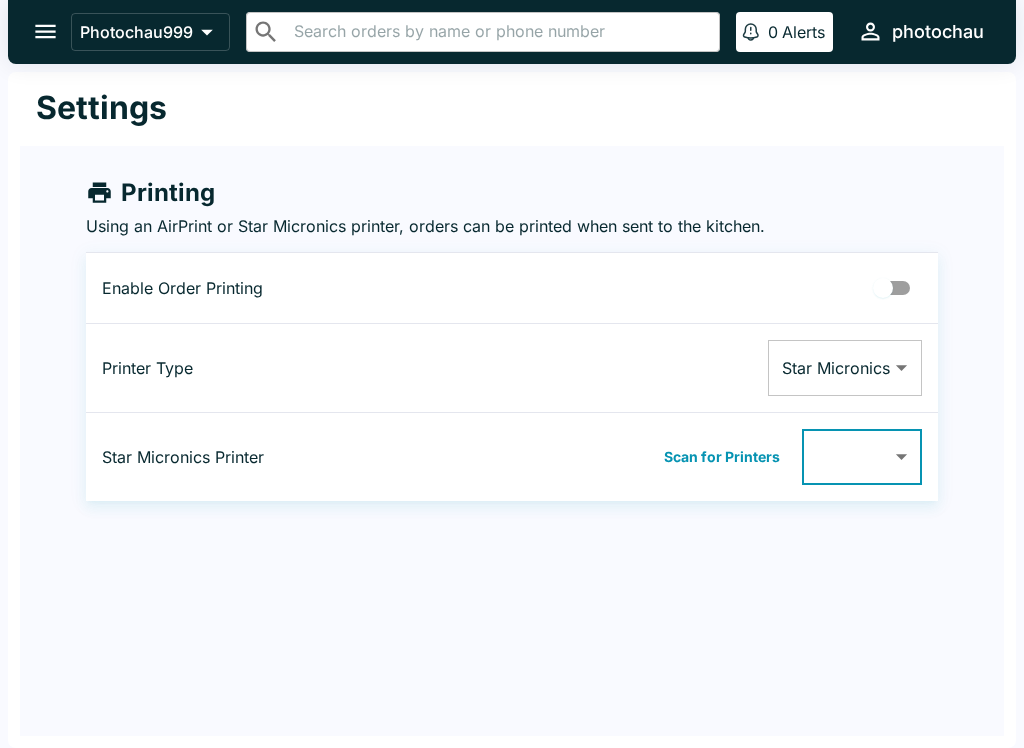 click at bounding box center (883, 288) 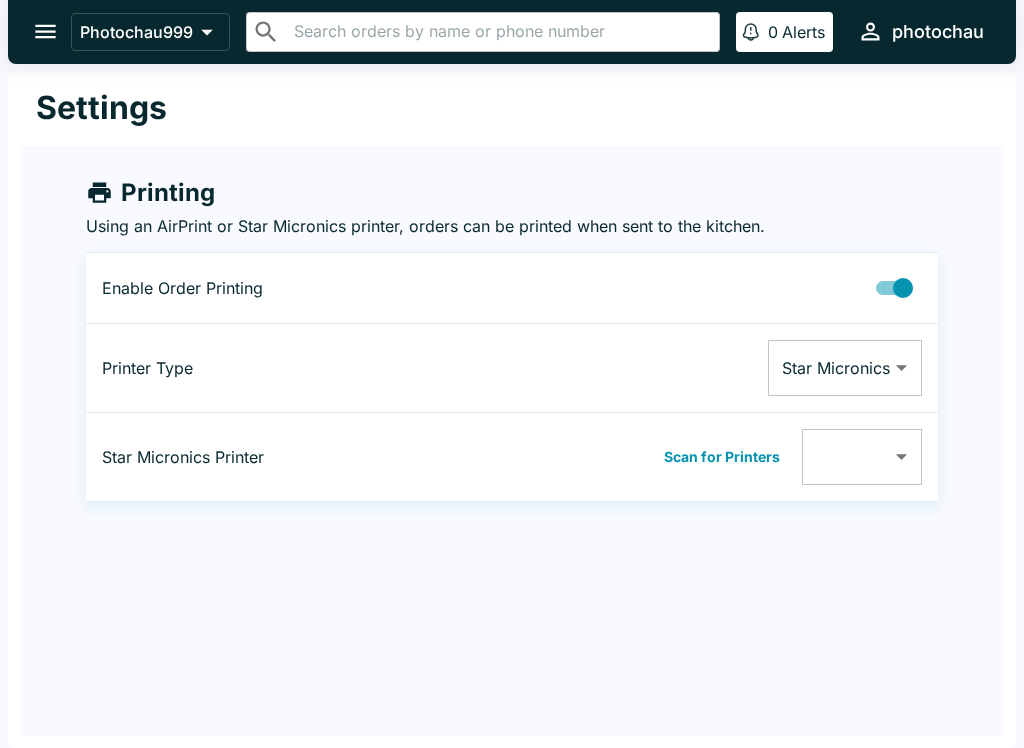 click on "Scan for Printers" at bounding box center [722, 457] 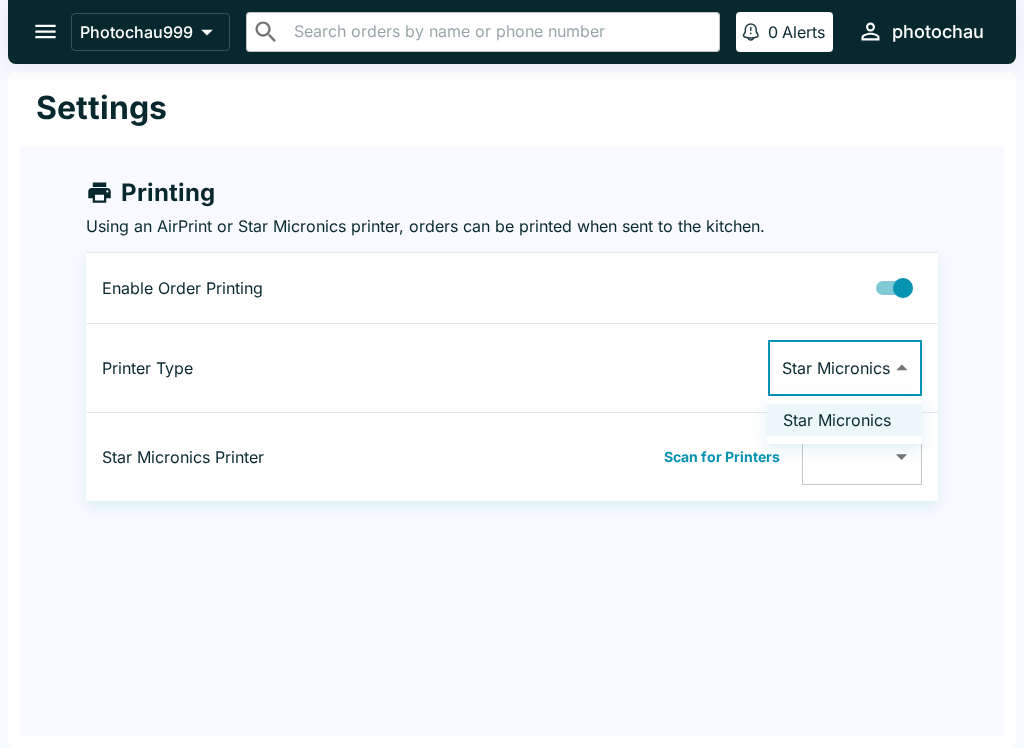click at bounding box center [512, 374] 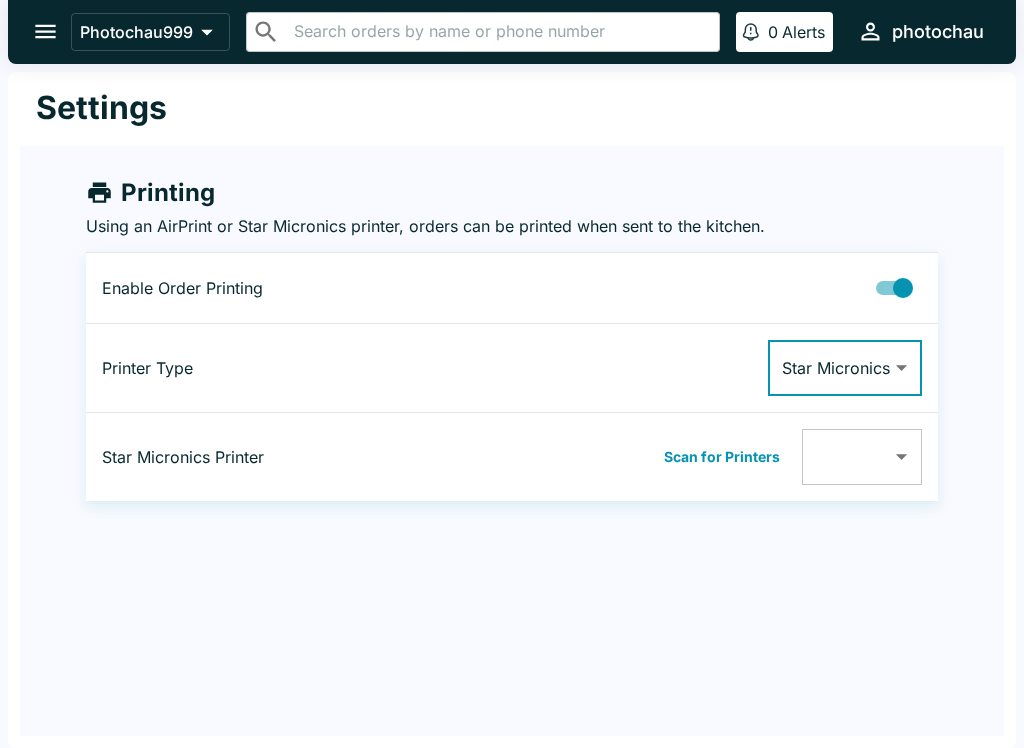 click on "Scan for Printers" at bounding box center [722, 457] 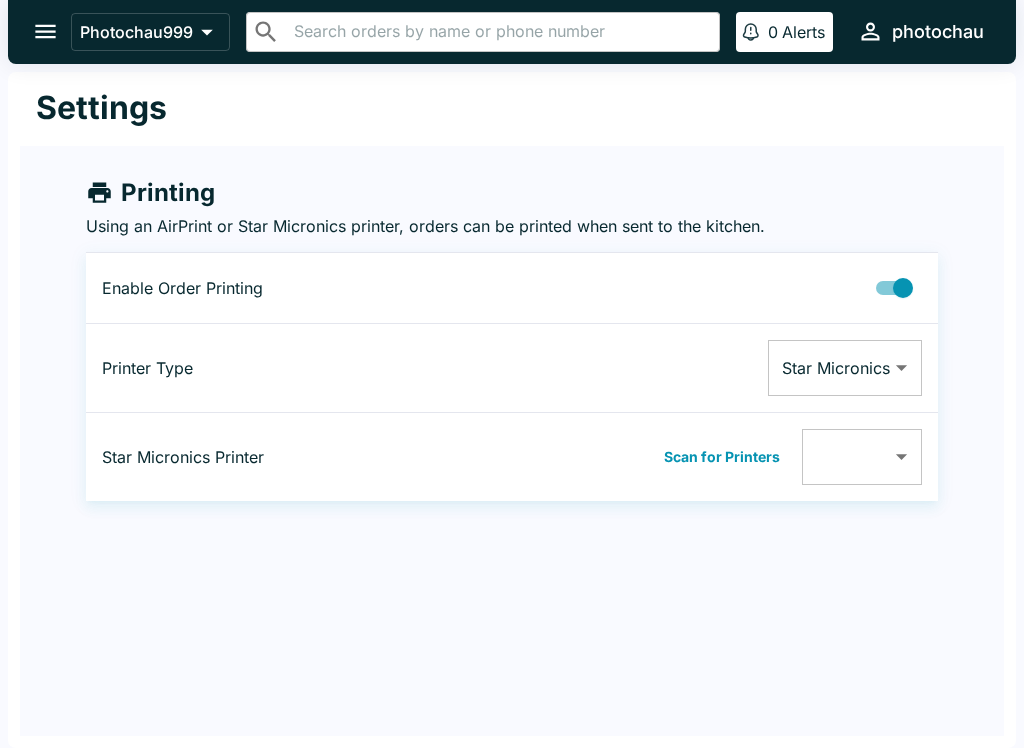 click on "Photochau999 ​ ​ 0 Alerts photochau Settings Printing Using an AirPrint or Star Micronics printer, orders can be printed when sent to the kitchen. Enable Order Printing Printer Type Star Micronics Star Micronics ​ Star Micronics Printer Scan for Printers ​ ​ Beluga Kitchen | Photochau999 Manage Orders Sales Summary Pause Board Settings View Menu Logout" at bounding box center [512, 374] 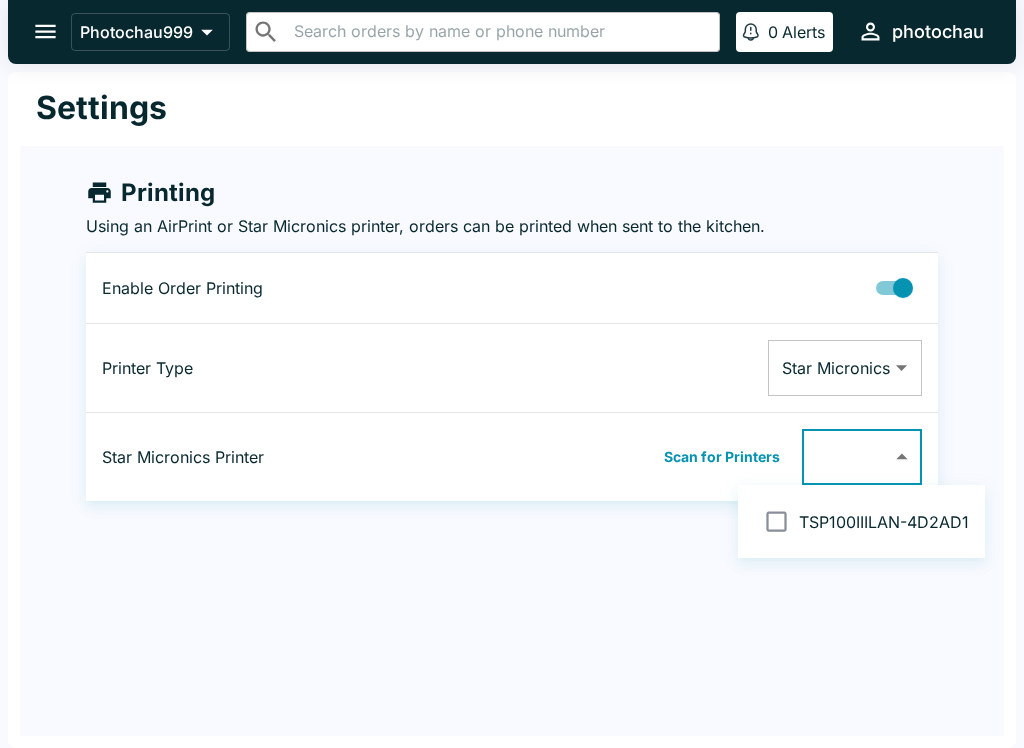 click on "TSP100IIILAN-4D2AD1" at bounding box center [884, 522] 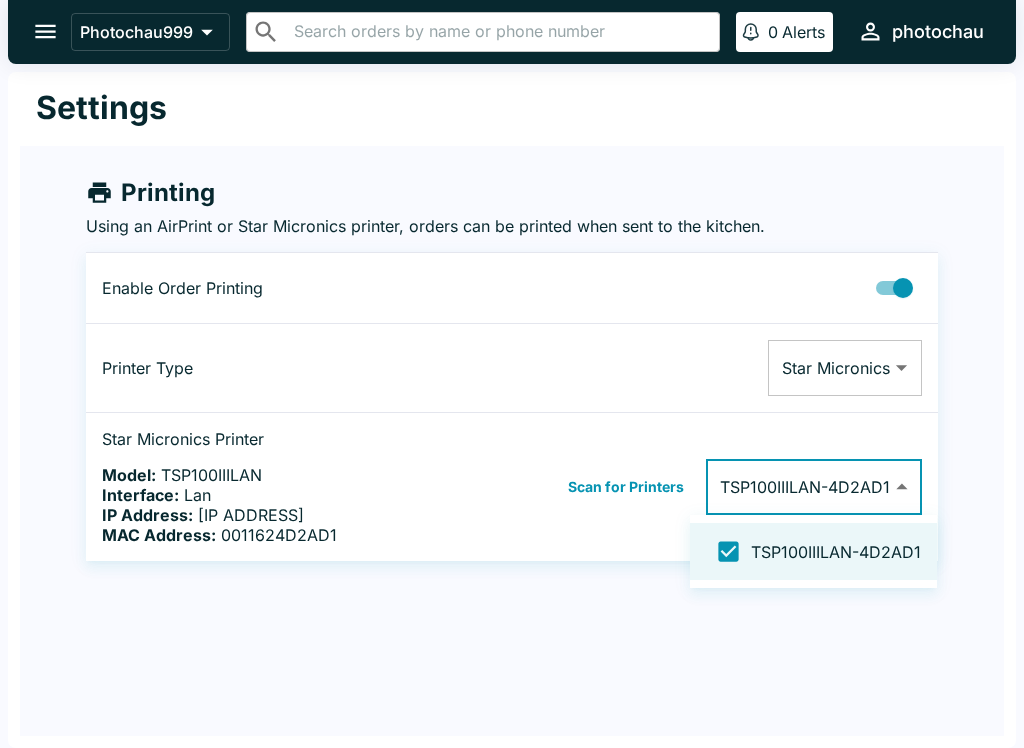 click at bounding box center [512, 374] 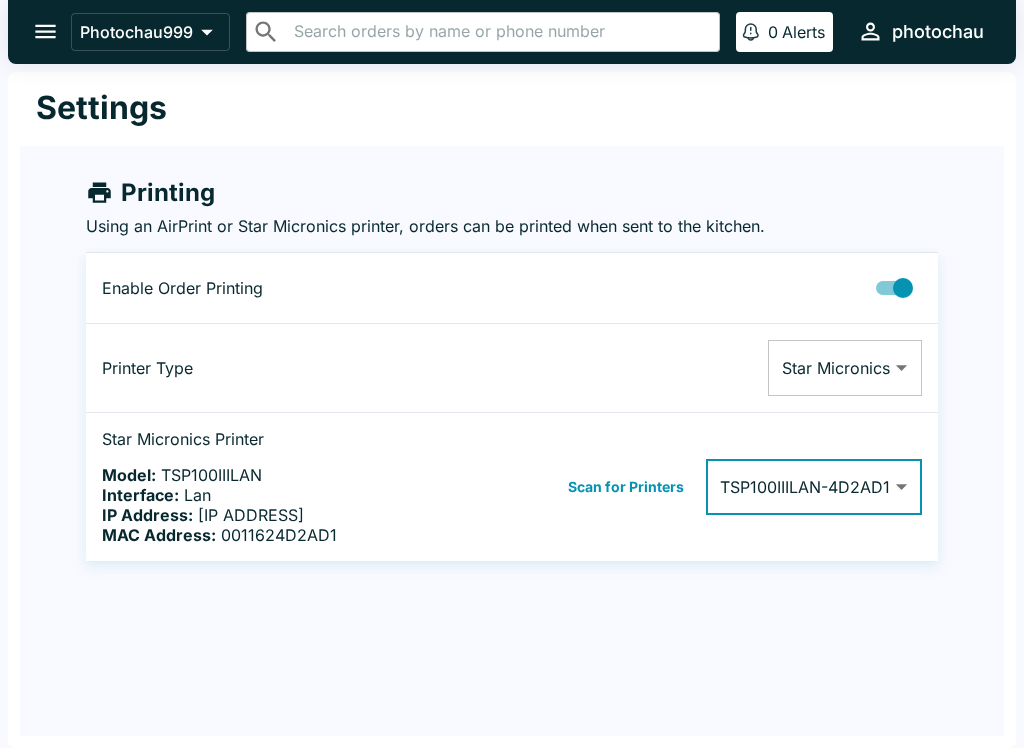 click 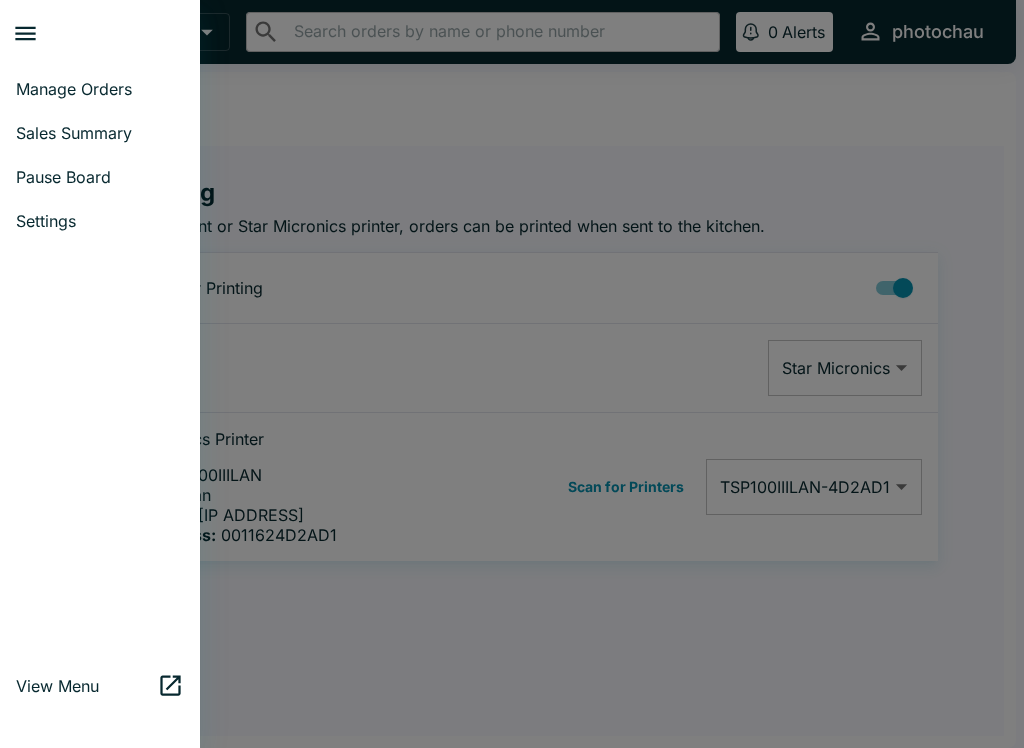 click on "Manage Orders" at bounding box center (100, 89) 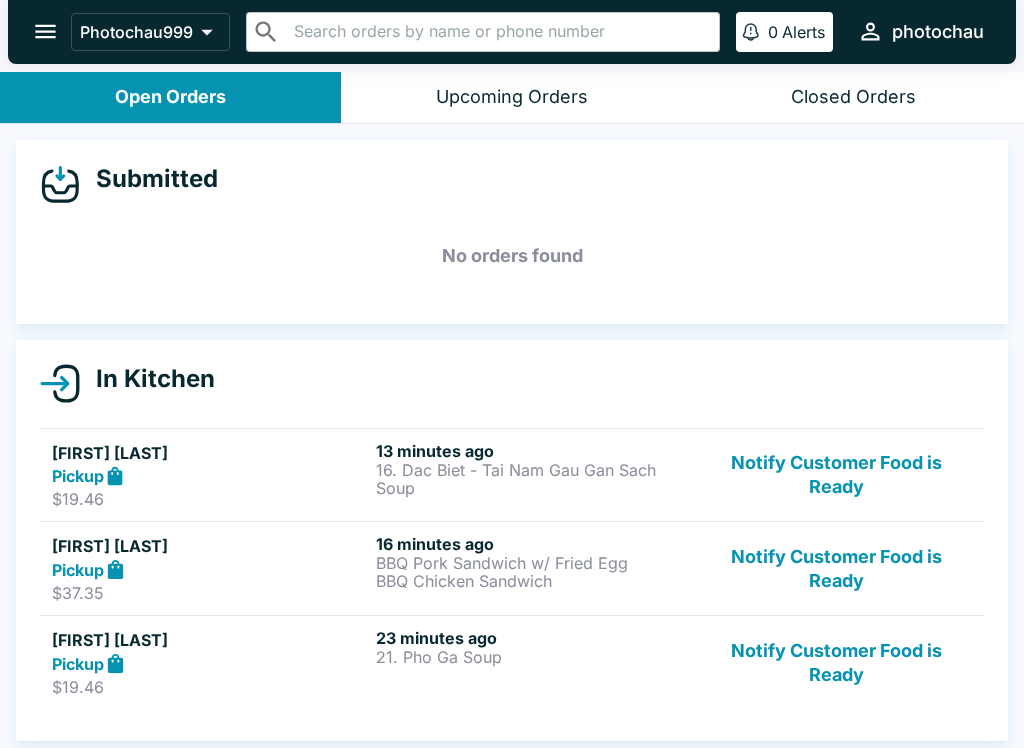 click on "[FIRST] [LAST]" at bounding box center [210, 453] 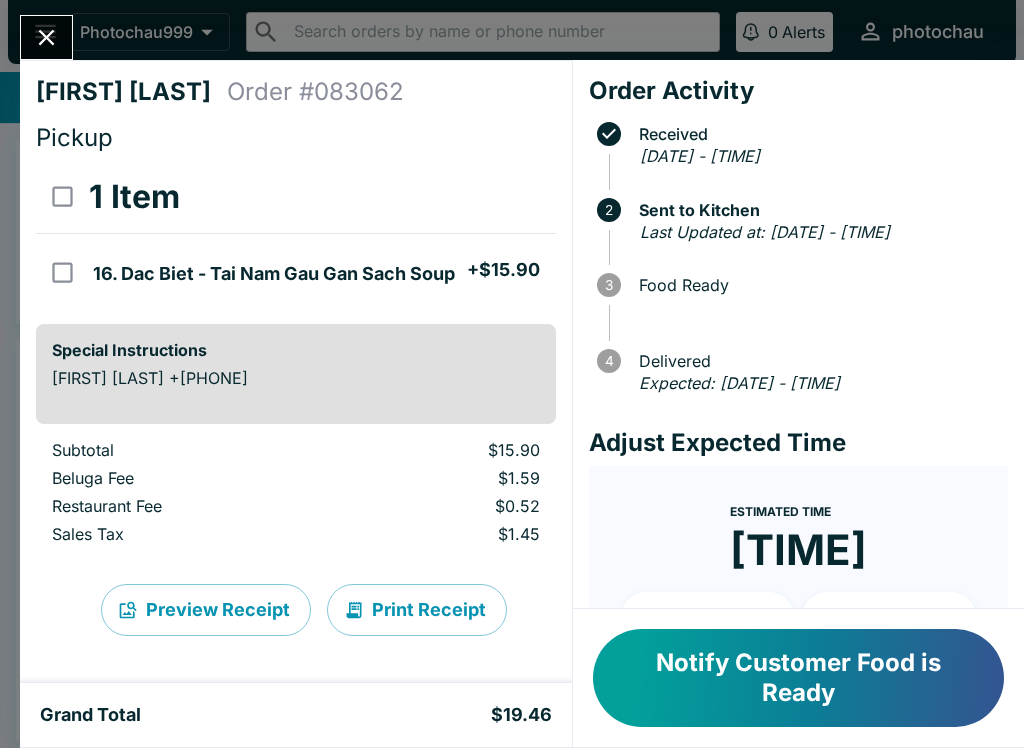 click on "Print Receipt" at bounding box center [417, 610] 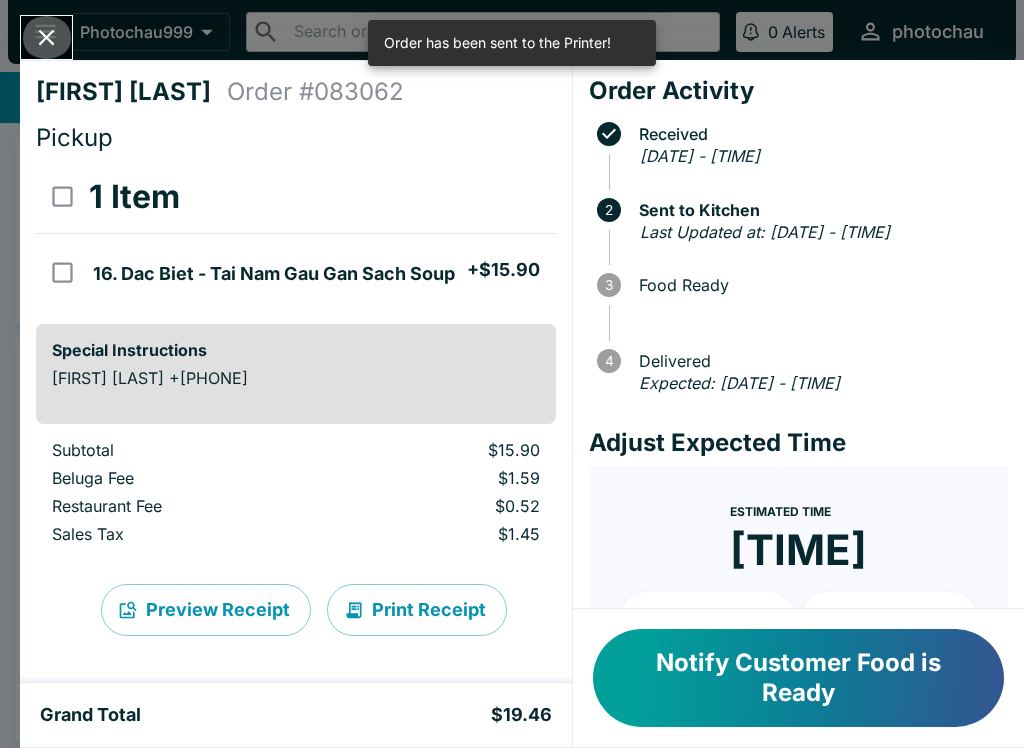click at bounding box center [46, 37] 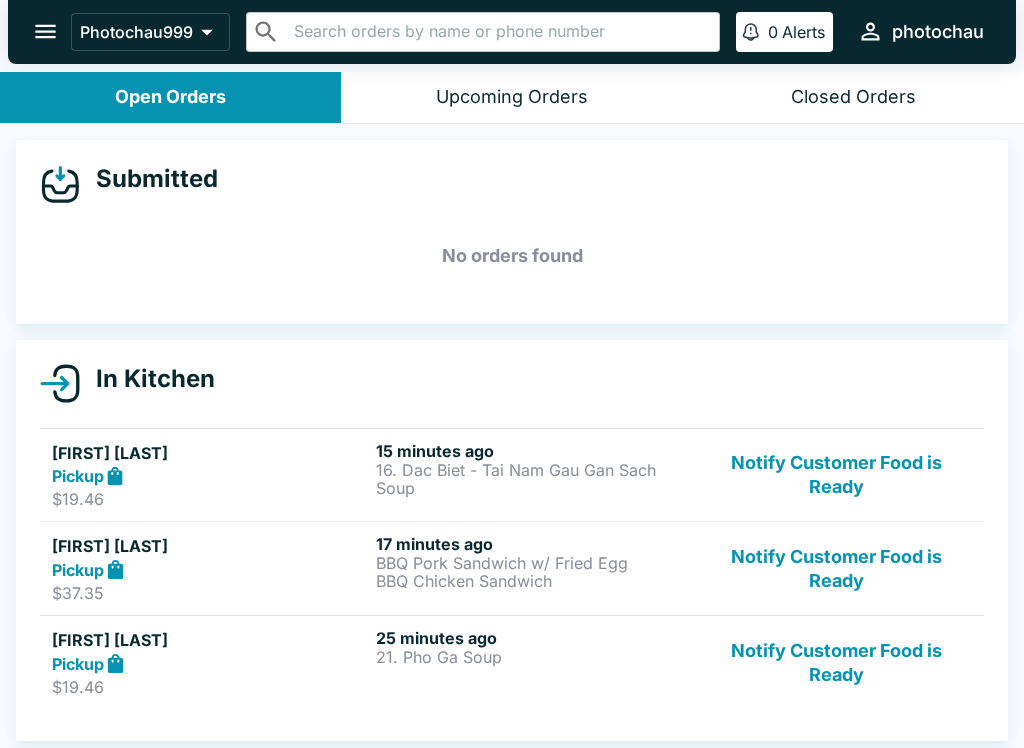 click on "Notify Customer Food is Ready" at bounding box center [836, 475] 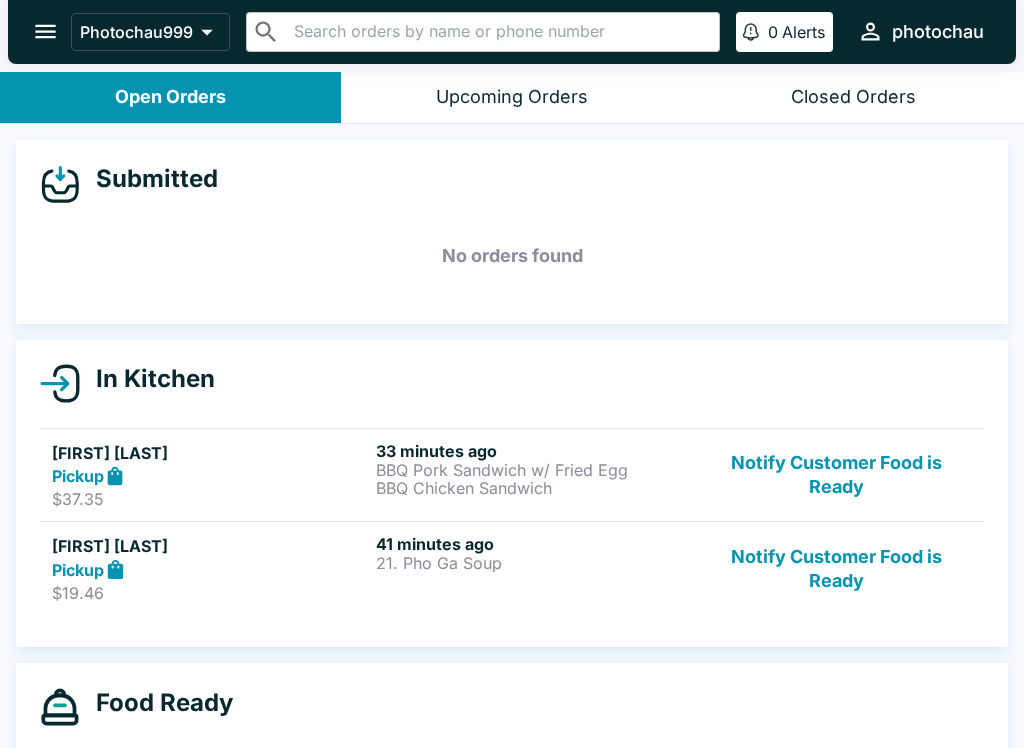 click on "Notify Customer Food is Ready" at bounding box center (836, 568) 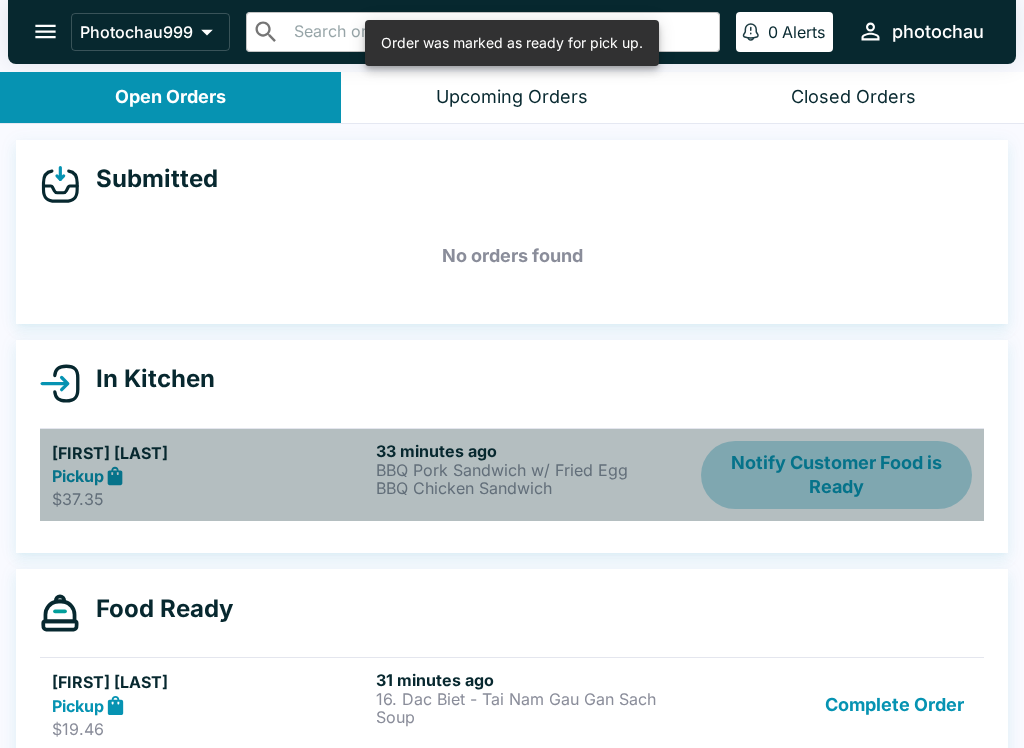 click on "Notify Customer Food is Ready" at bounding box center [836, 475] 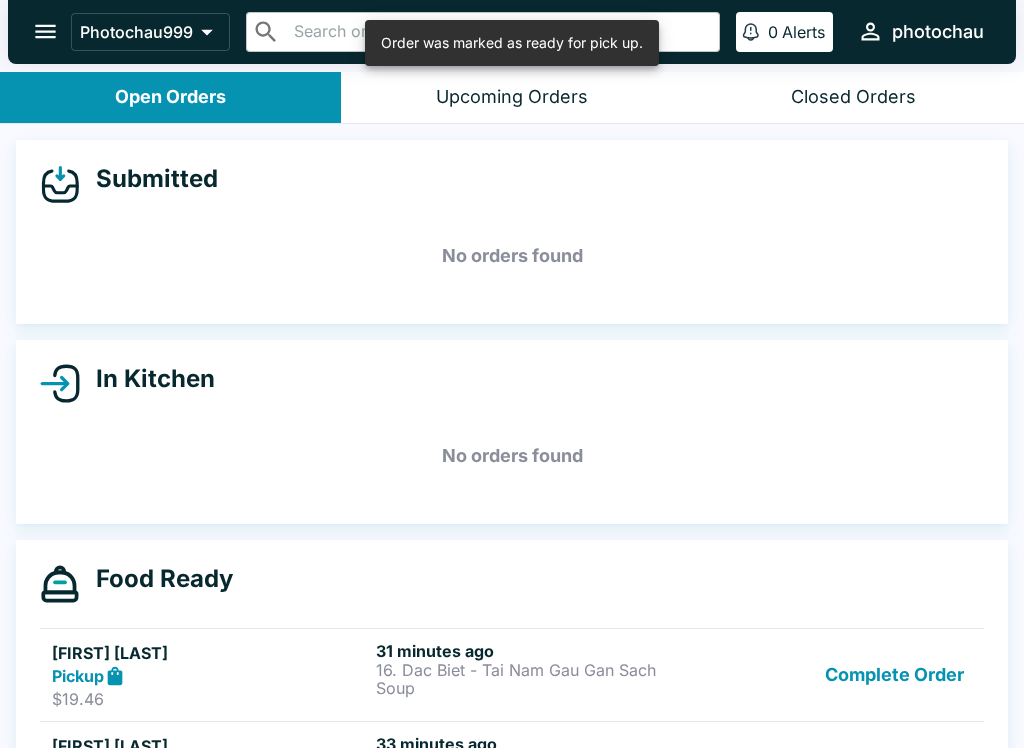 click on "Complete Order" at bounding box center [894, 675] 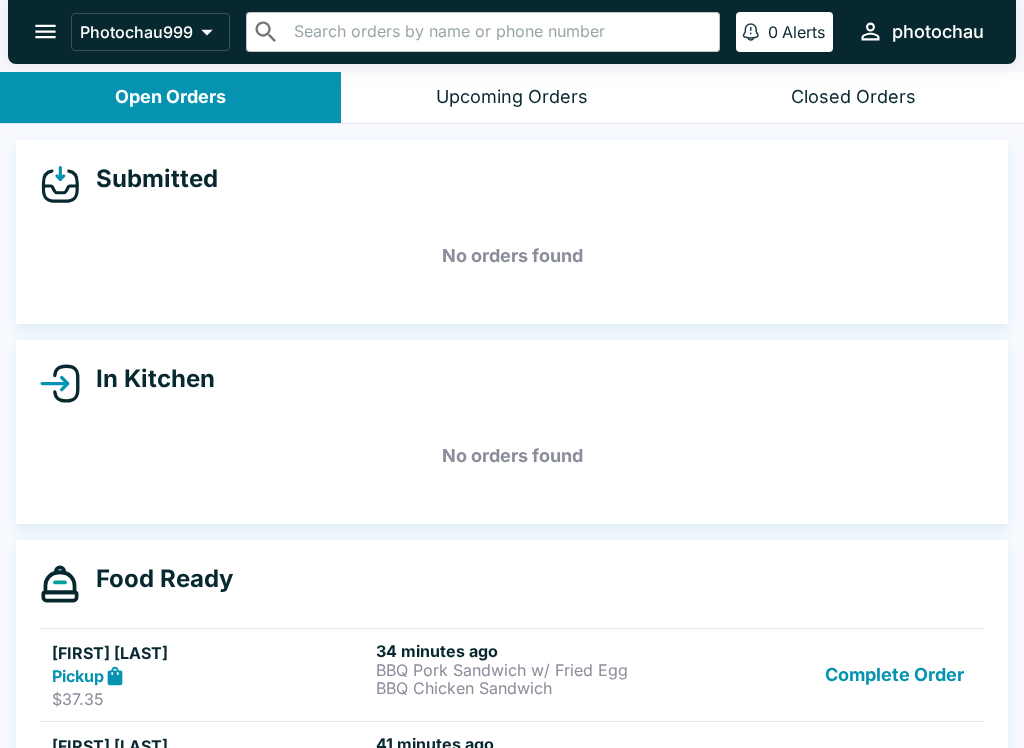 click on "Complete Order" at bounding box center [894, 675] 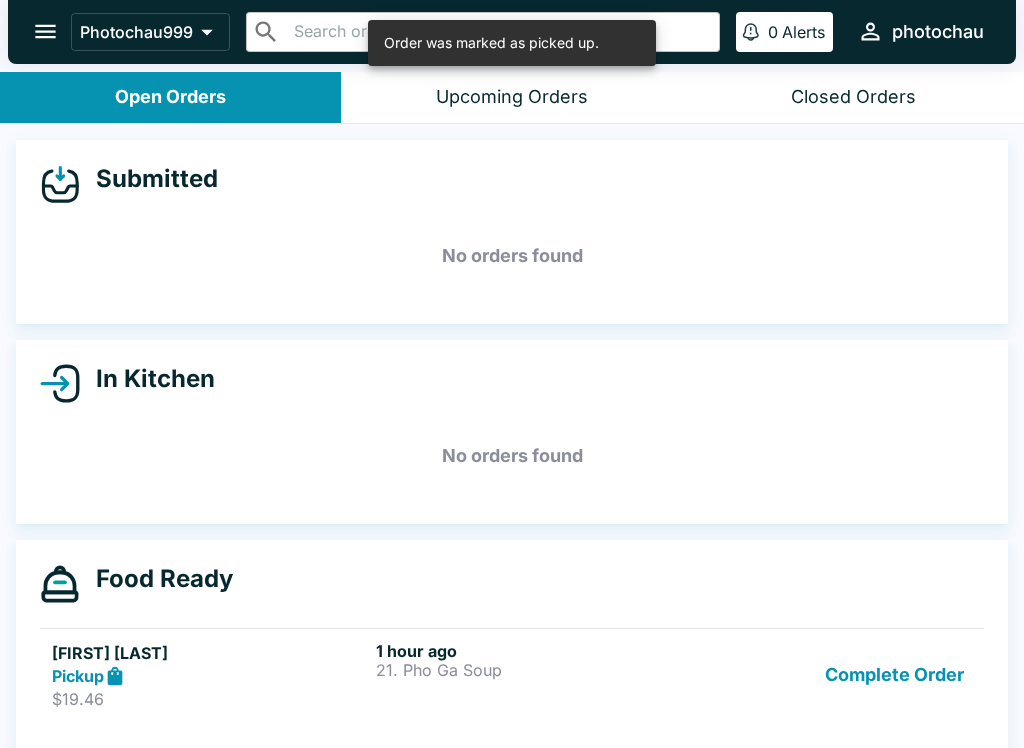 click on "Complete Order" at bounding box center (894, 675) 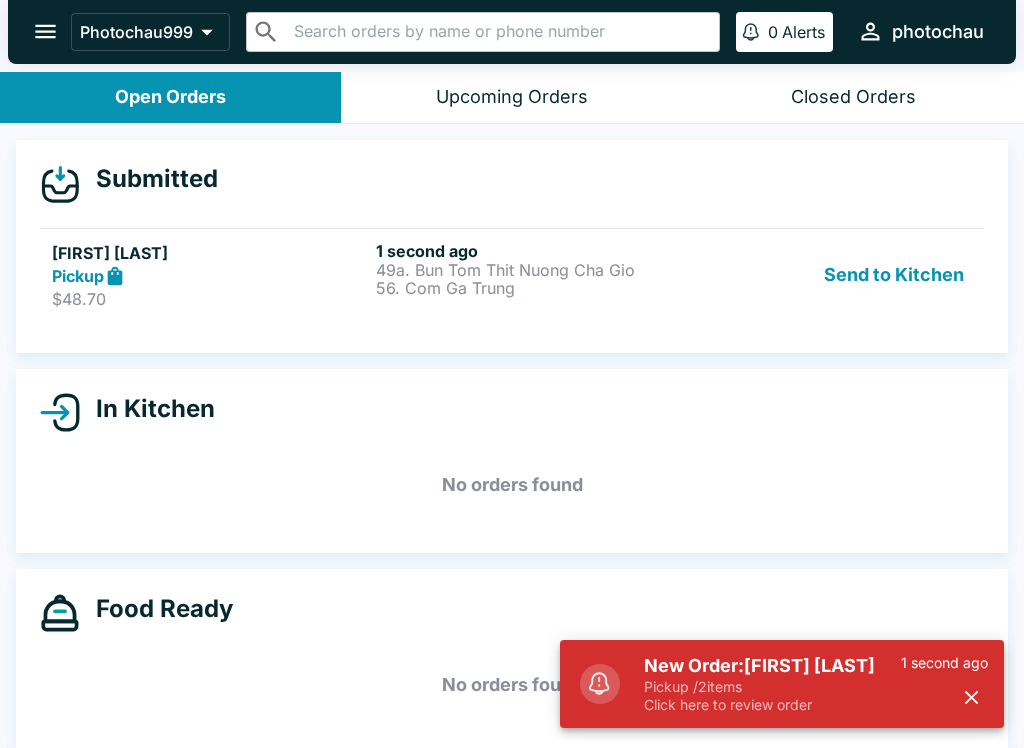 click on "Send to Kitchen" at bounding box center [894, 275] 